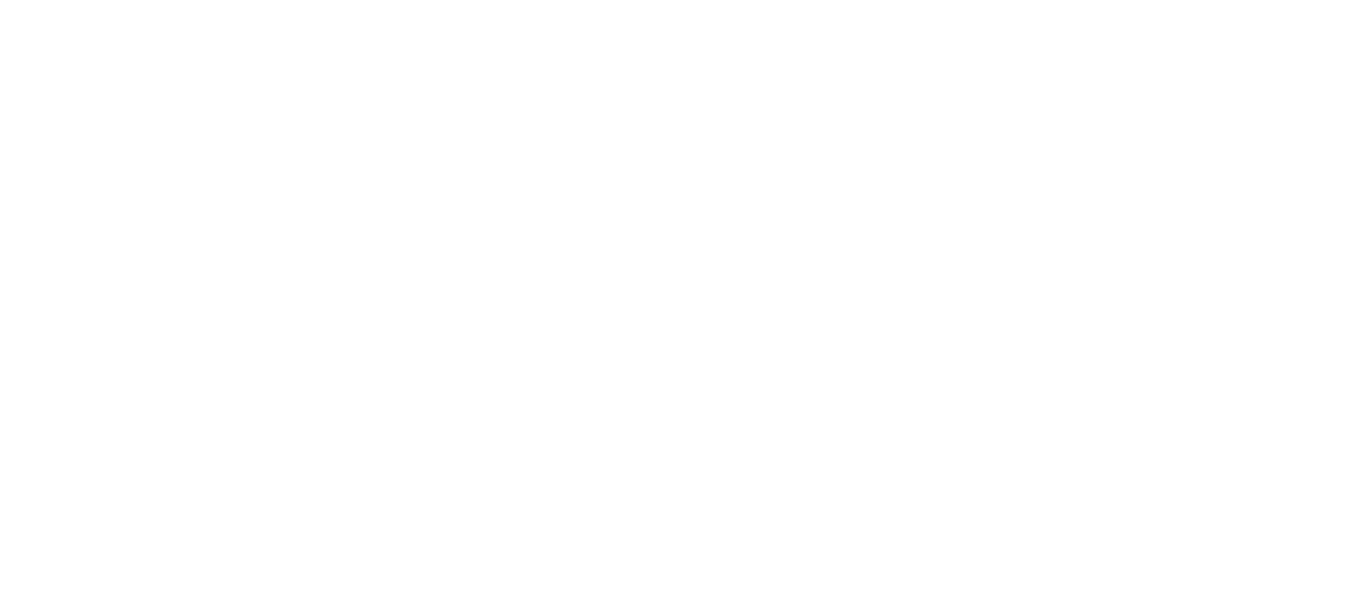 scroll, scrollTop: 0, scrollLeft: 0, axis: both 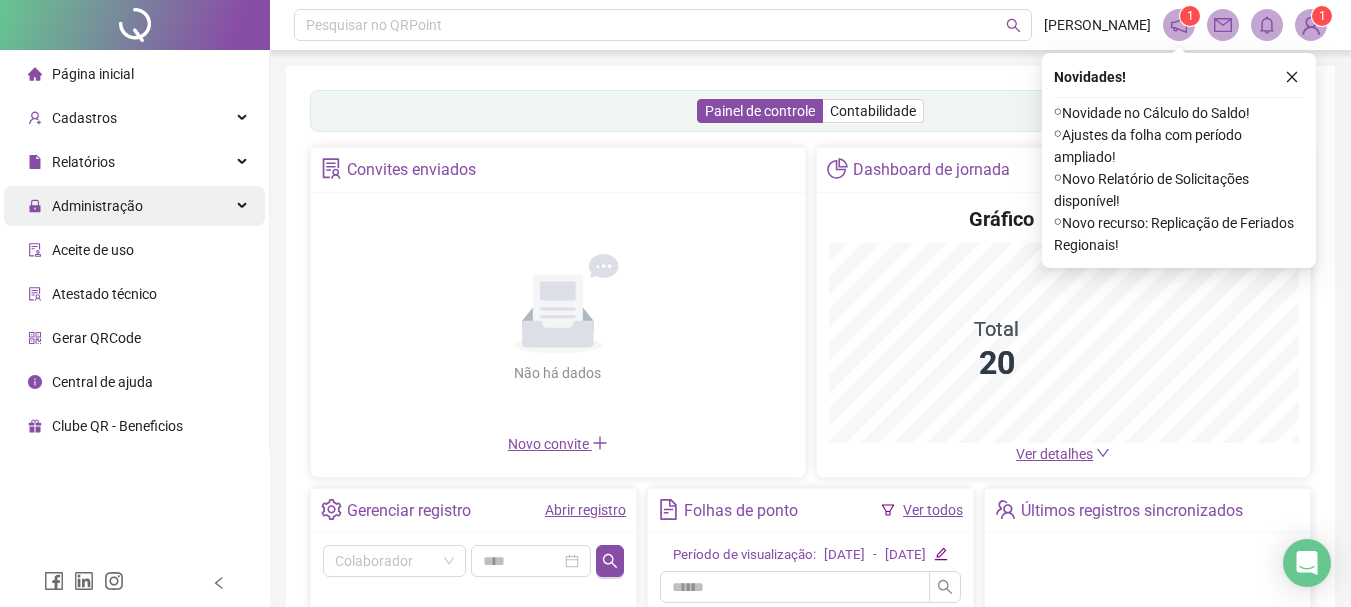 click on "Administração" at bounding box center [134, 206] 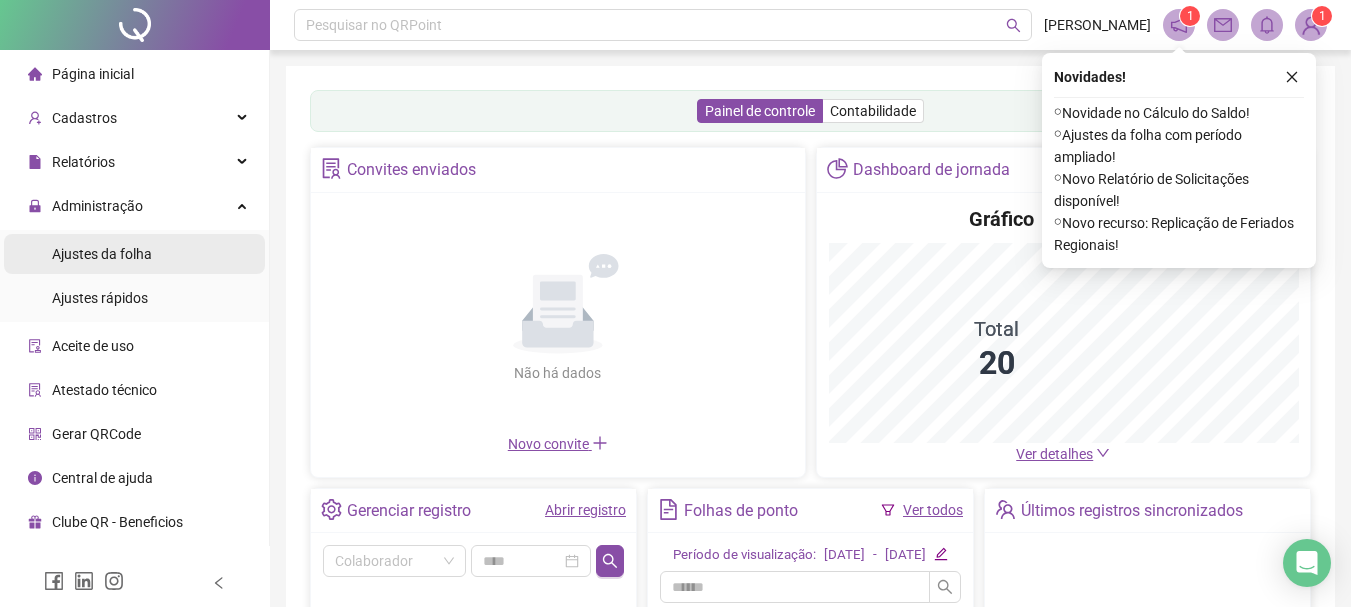 click on "Ajustes da folha" at bounding box center [102, 254] 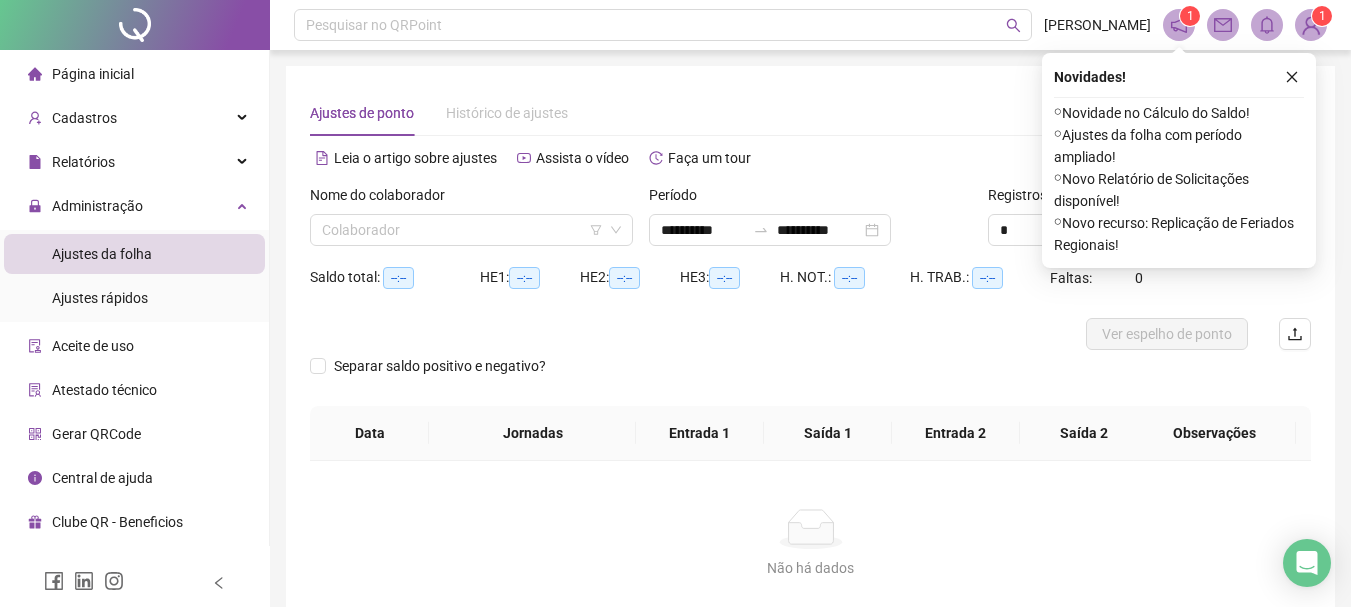 type on "**********" 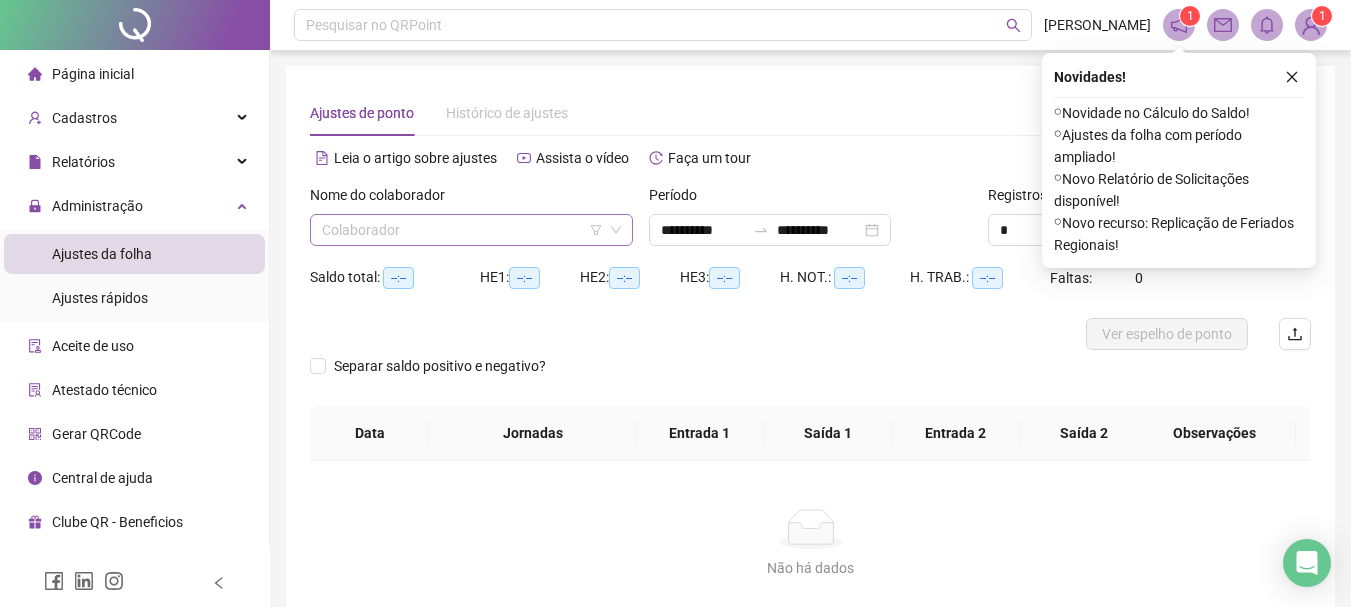 click at bounding box center [465, 230] 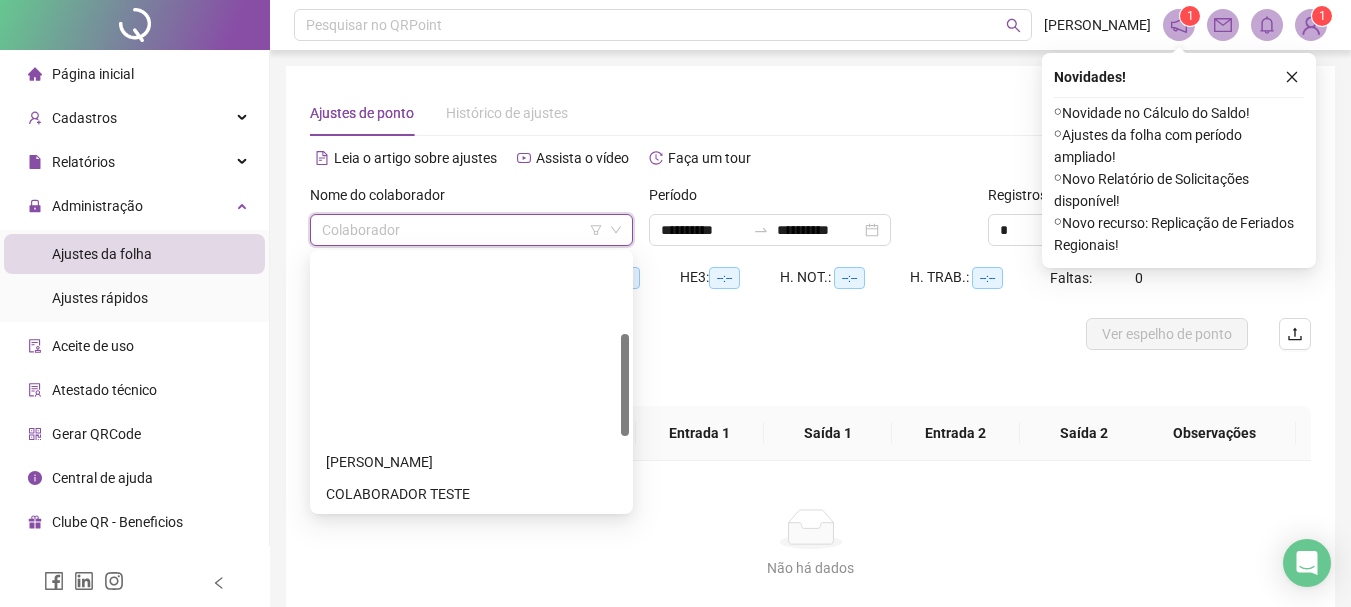scroll, scrollTop: 300, scrollLeft: 0, axis: vertical 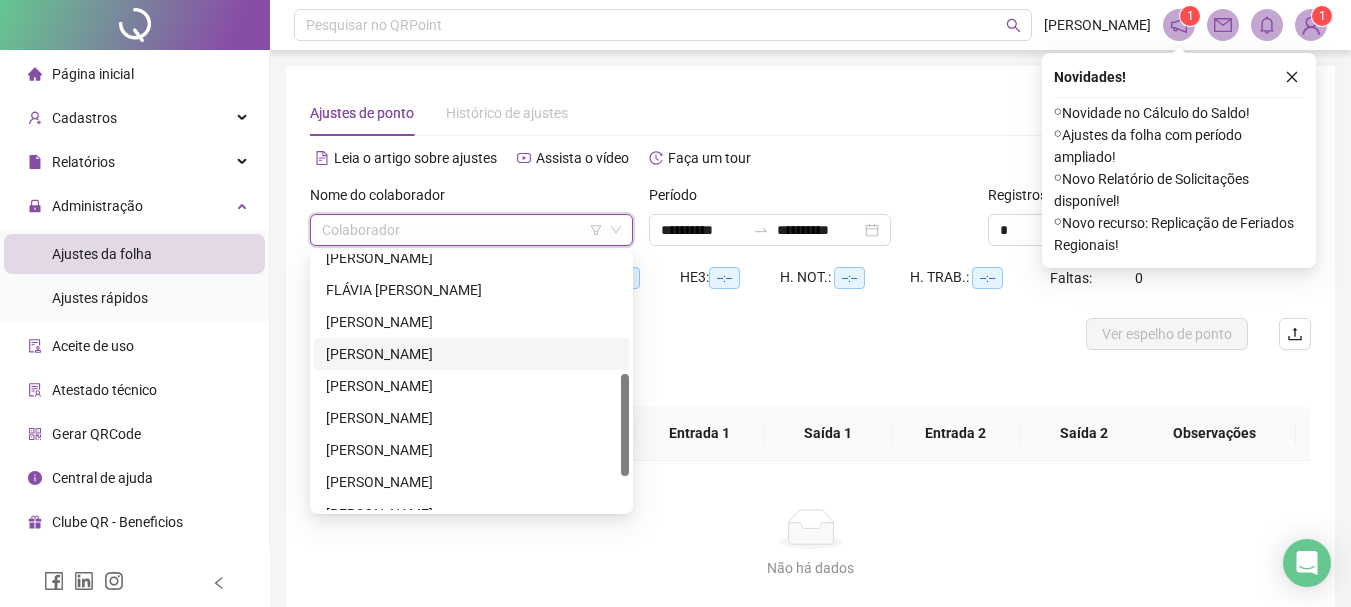 click on "[PERSON_NAME]" at bounding box center [471, 354] 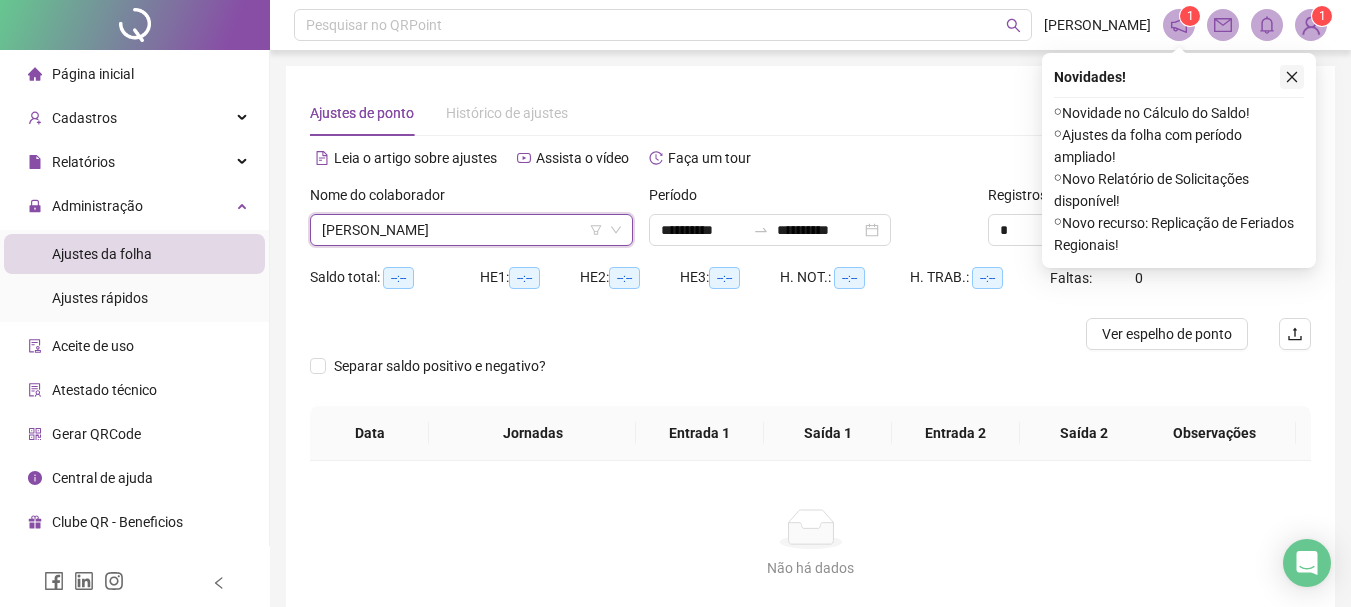click 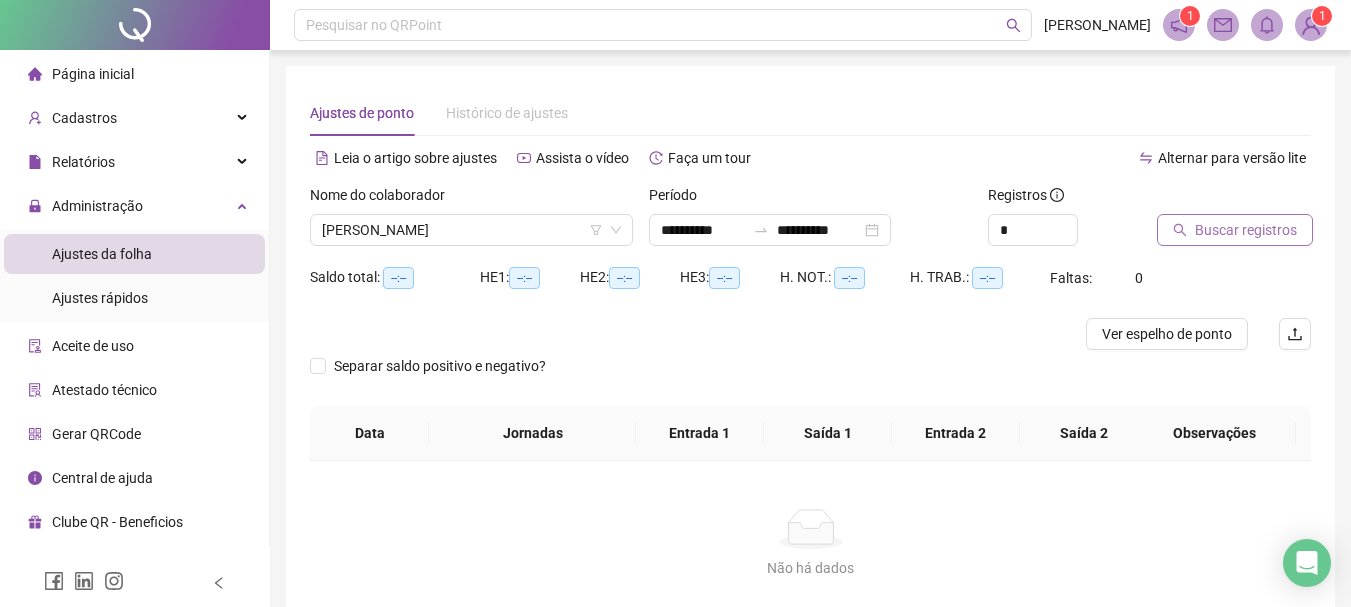 click 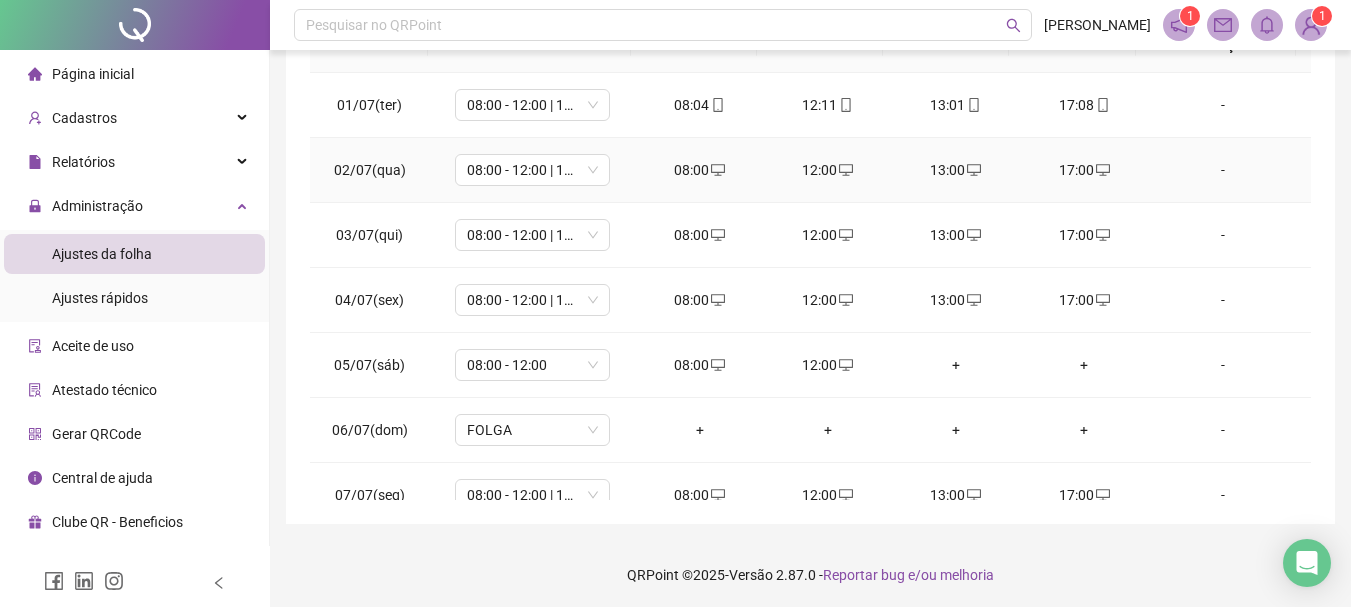 scroll, scrollTop: 391, scrollLeft: 0, axis: vertical 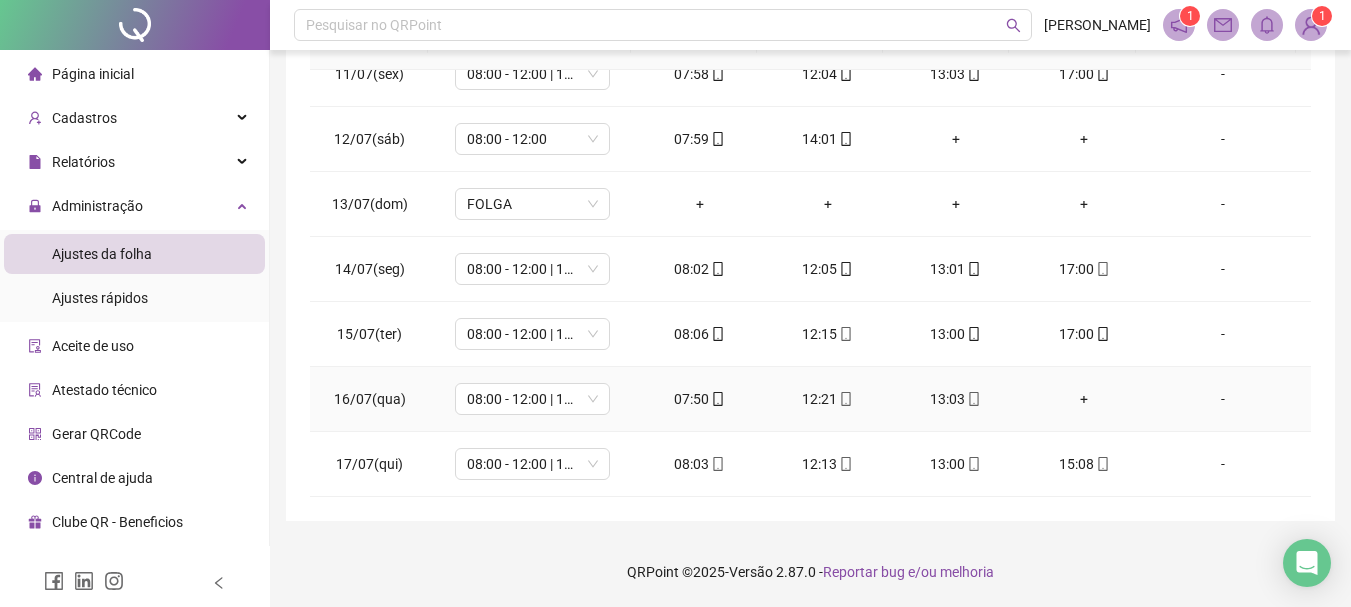 click on "+" at bounding box center [1084, 399] 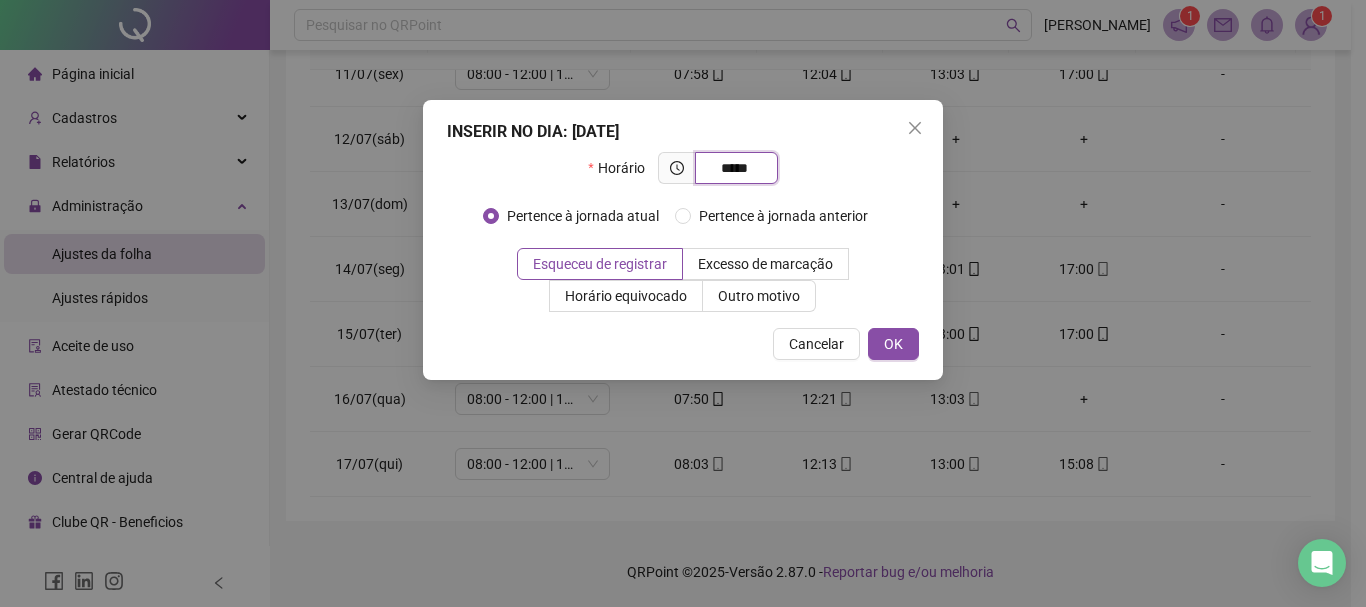 type on "*****" 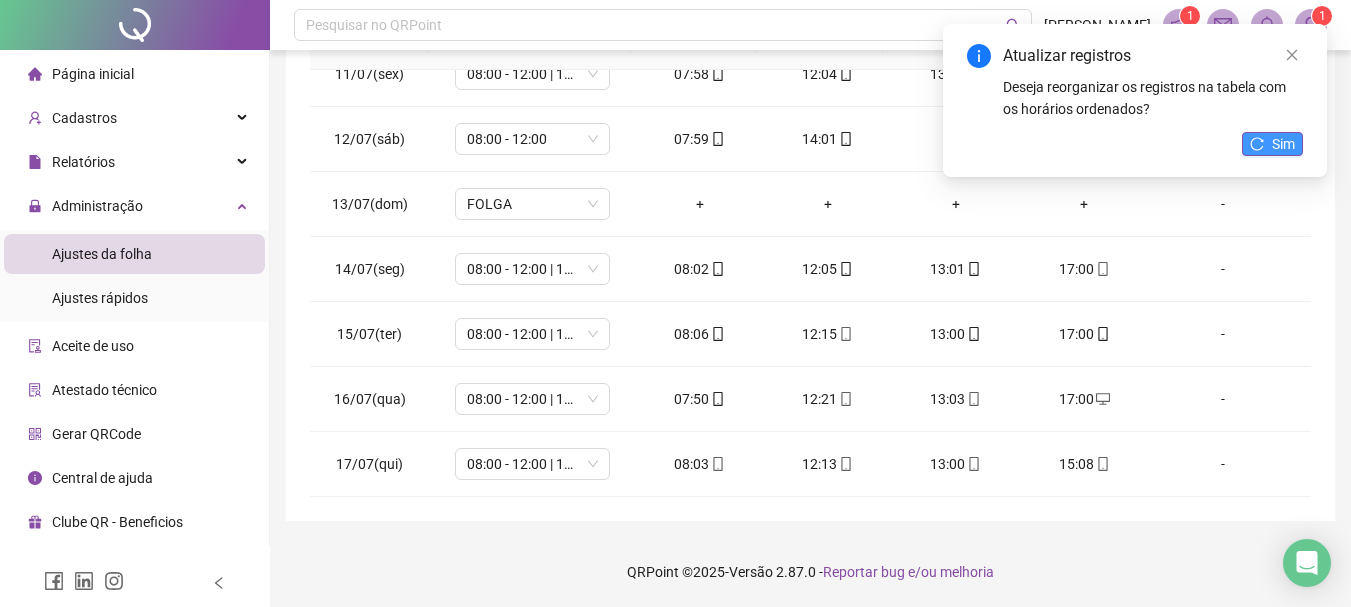 click on "Sim" at bounding box center [1272, 144] 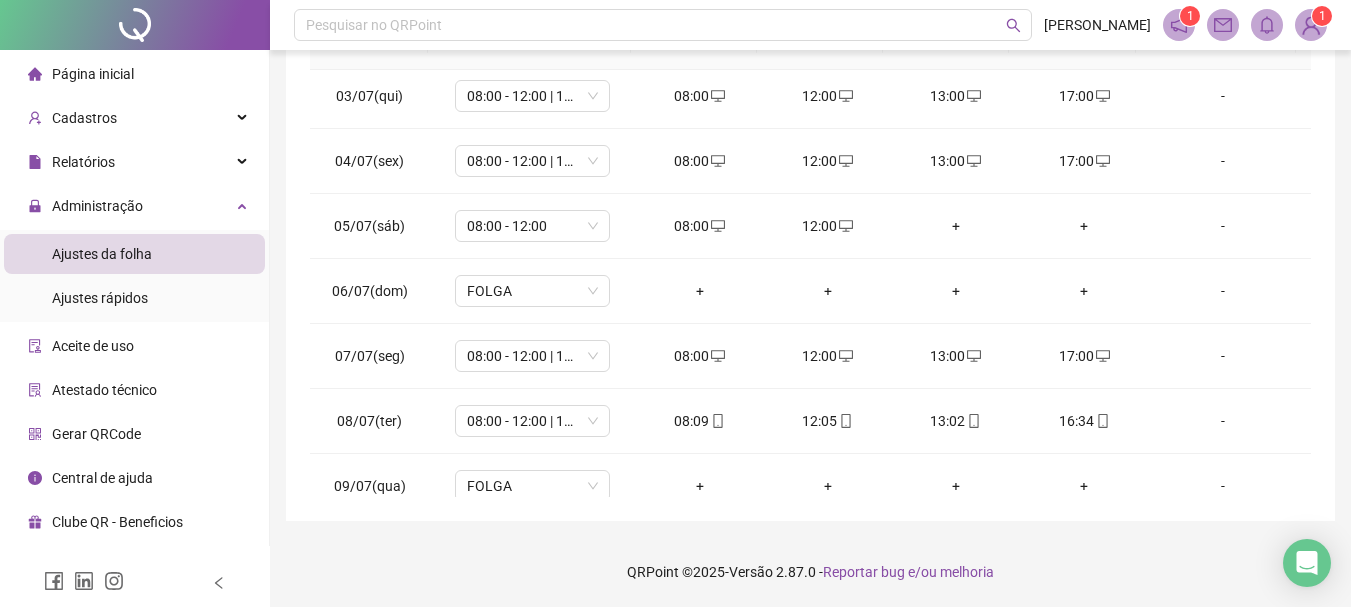 scroll, scrollTop: 0, scrollLeft: 0, axis: both 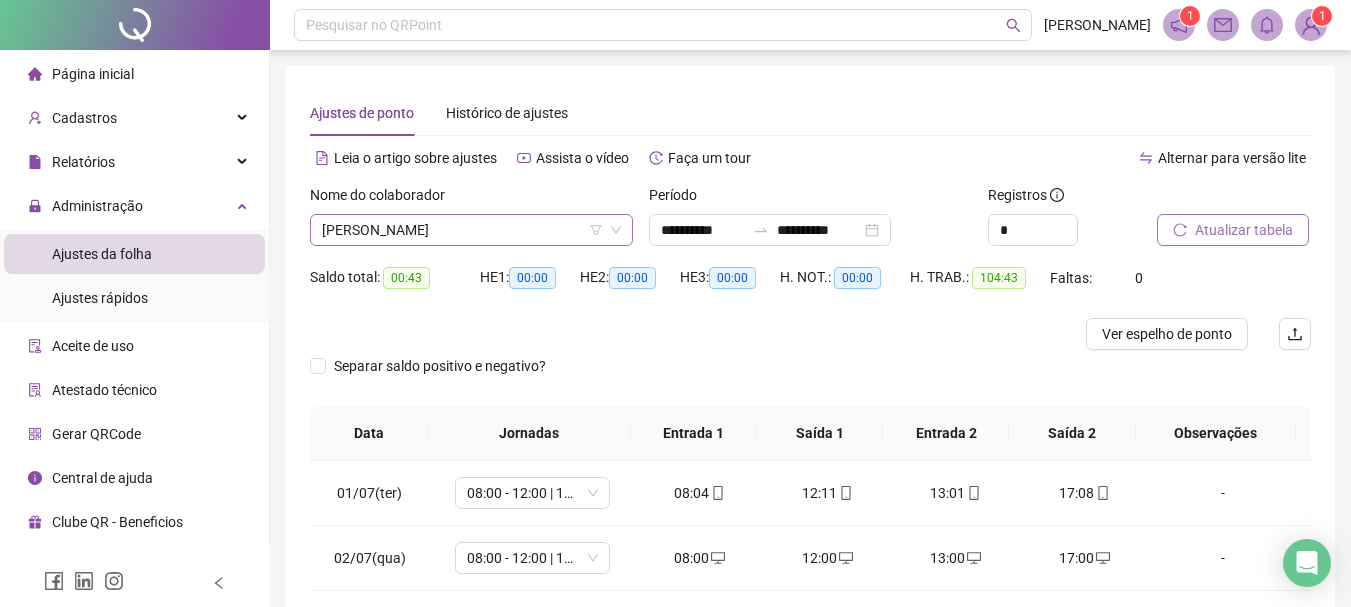 click on "[PERSON_NAME]" at bounding box center (471, 230) 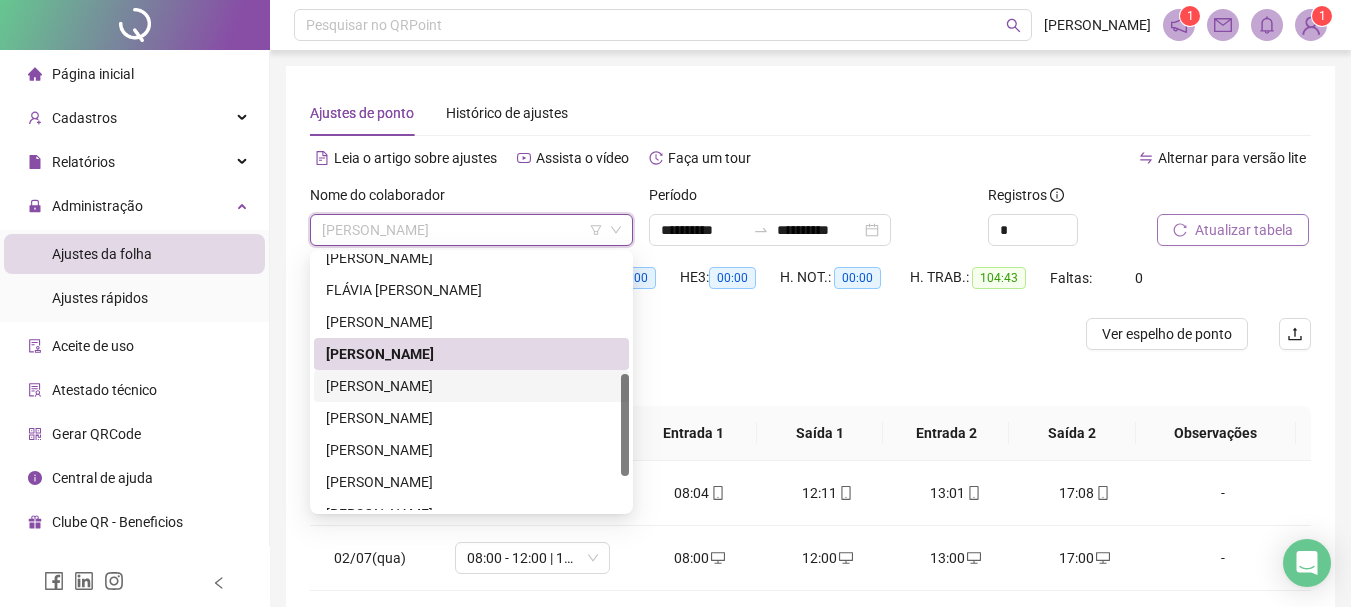 drag, startPoint x: 436, startPoint y: 387, endPoint x: 565, endPoint y: 323, distance: 144.00348 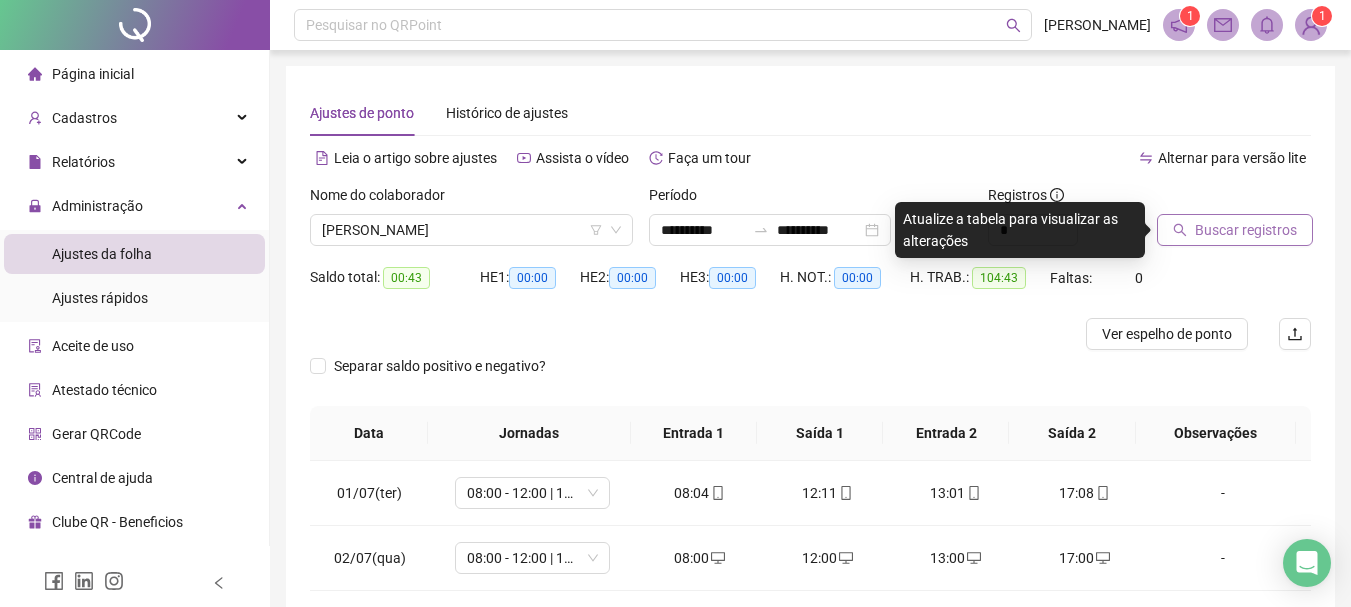 click on "Buscar registros" at bounding box center [1246, 230] 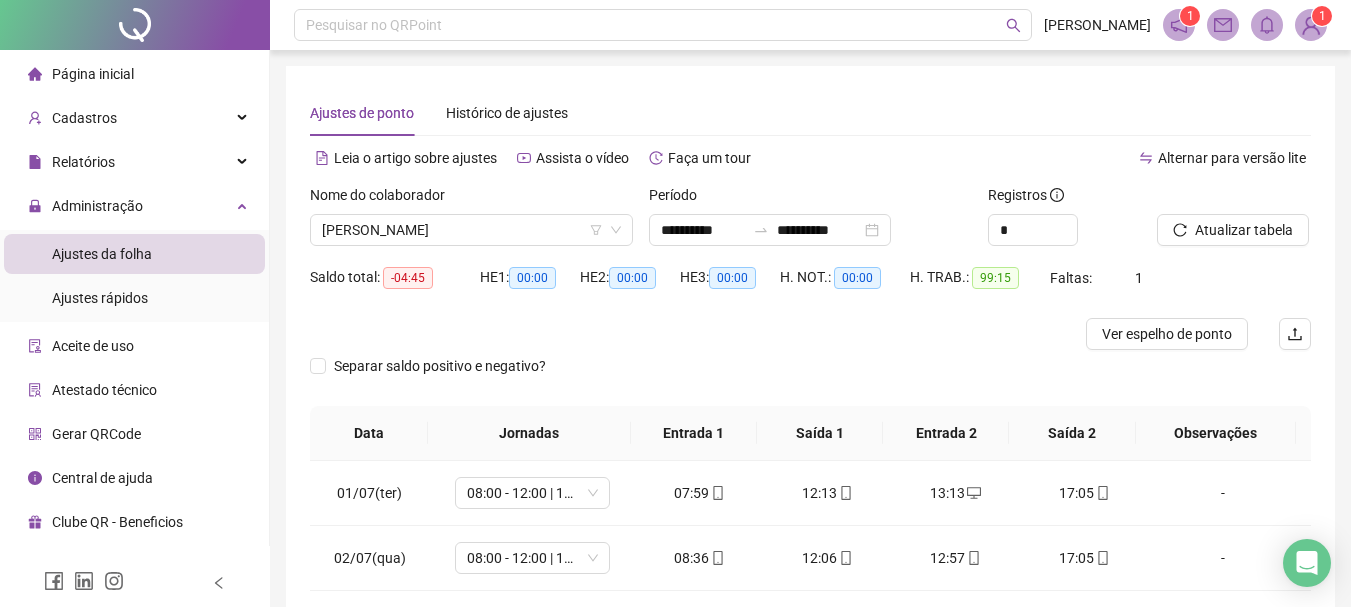 click on "Atualizar tabela" at bounding box center (1234, 223) 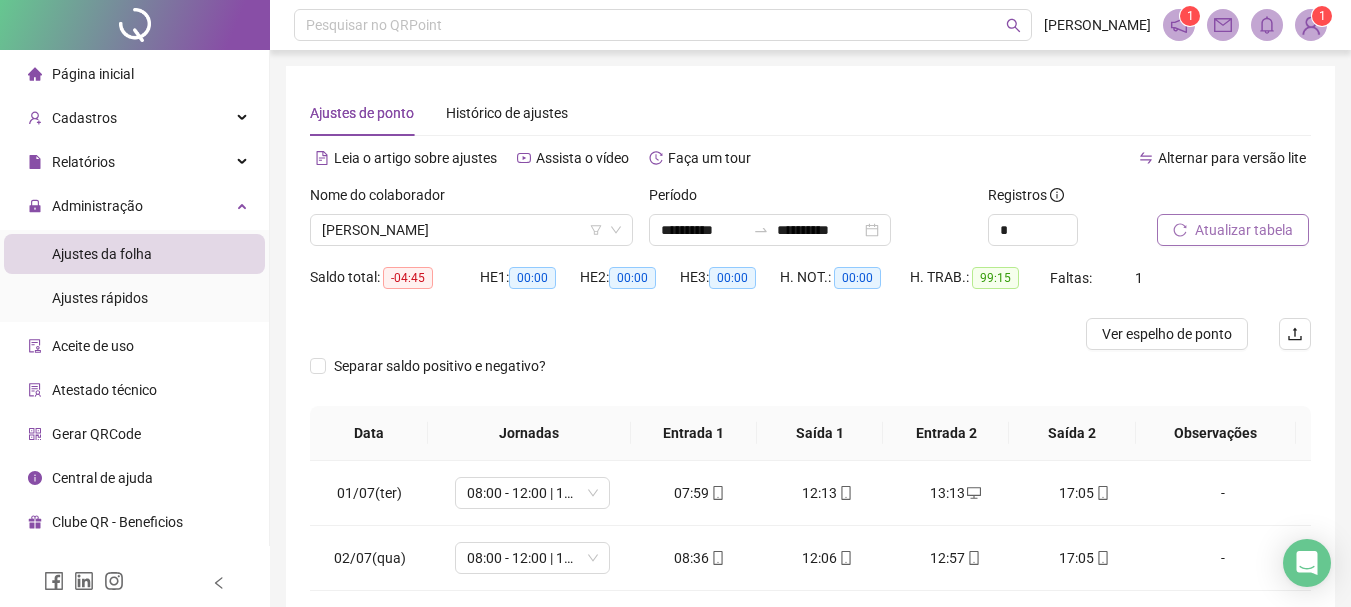 click on "Atualizar tabela" at bounding box center (1244, 230) 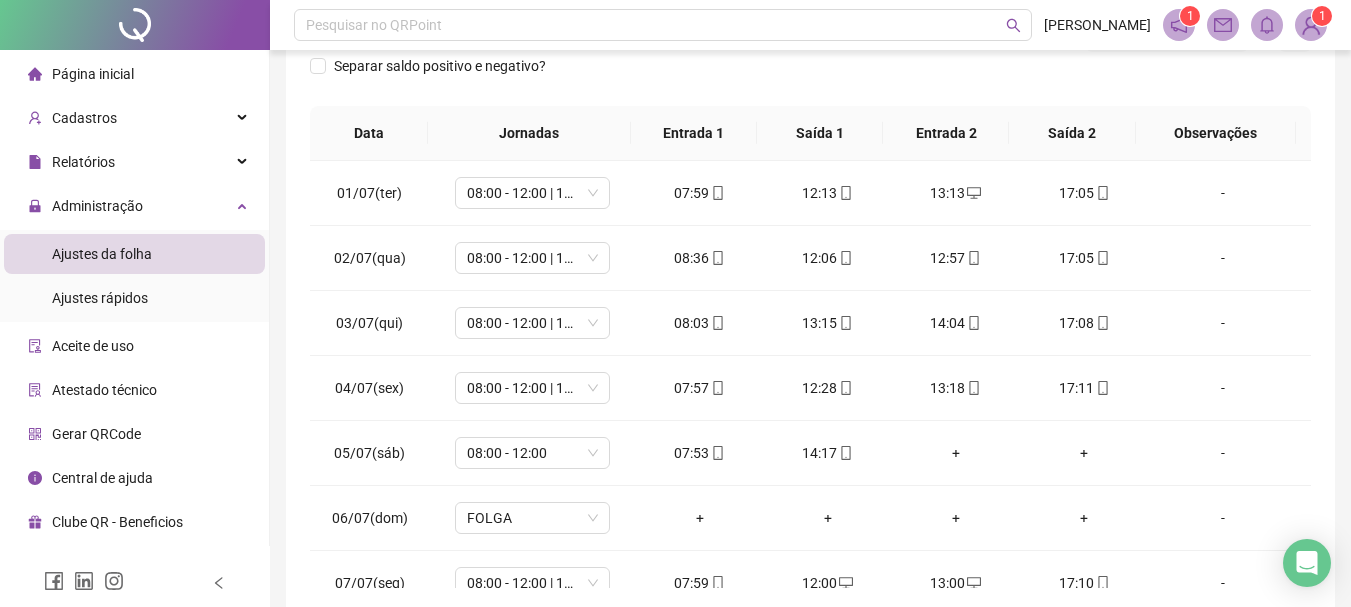 scroll, scrollTop: 391, scrollLeft: 0, axis: vertical 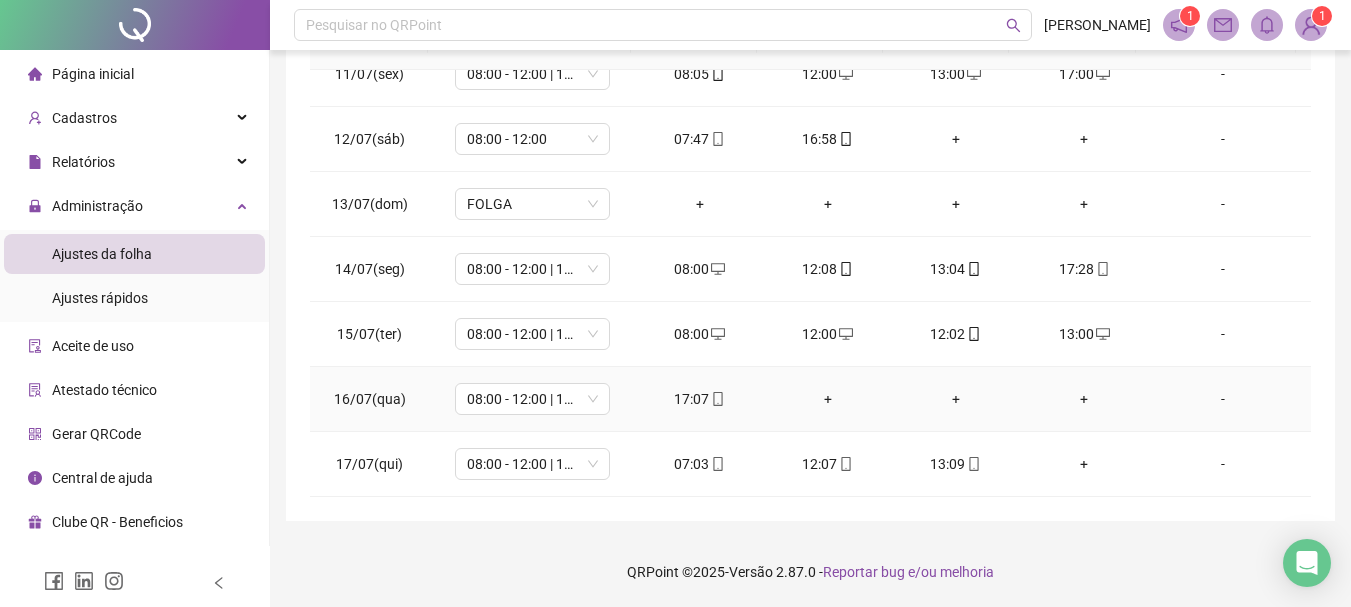 click 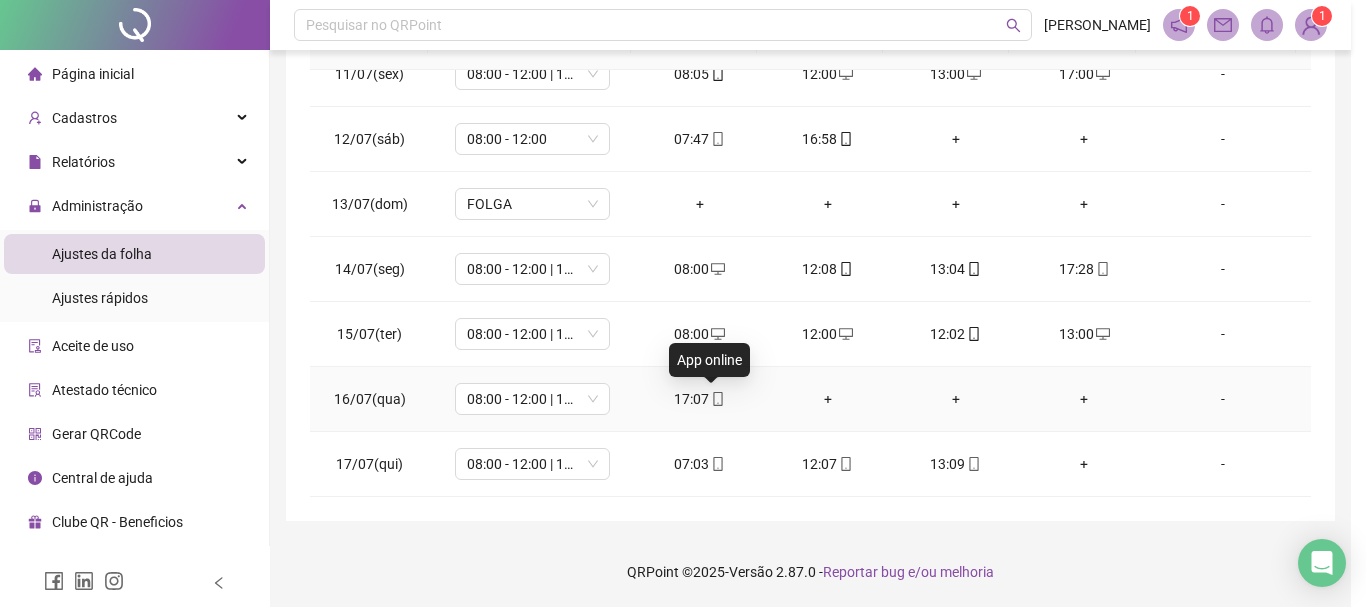 type on "**********" 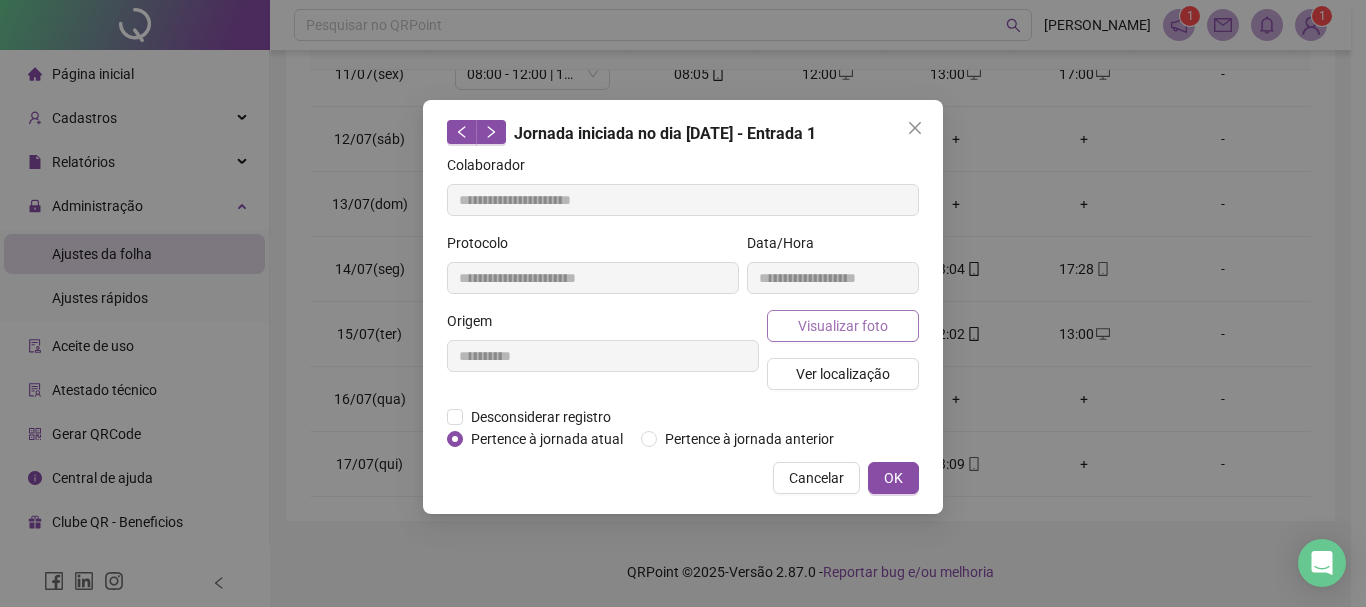 click on "Visualizar foto" at bounding box center (843, 326) 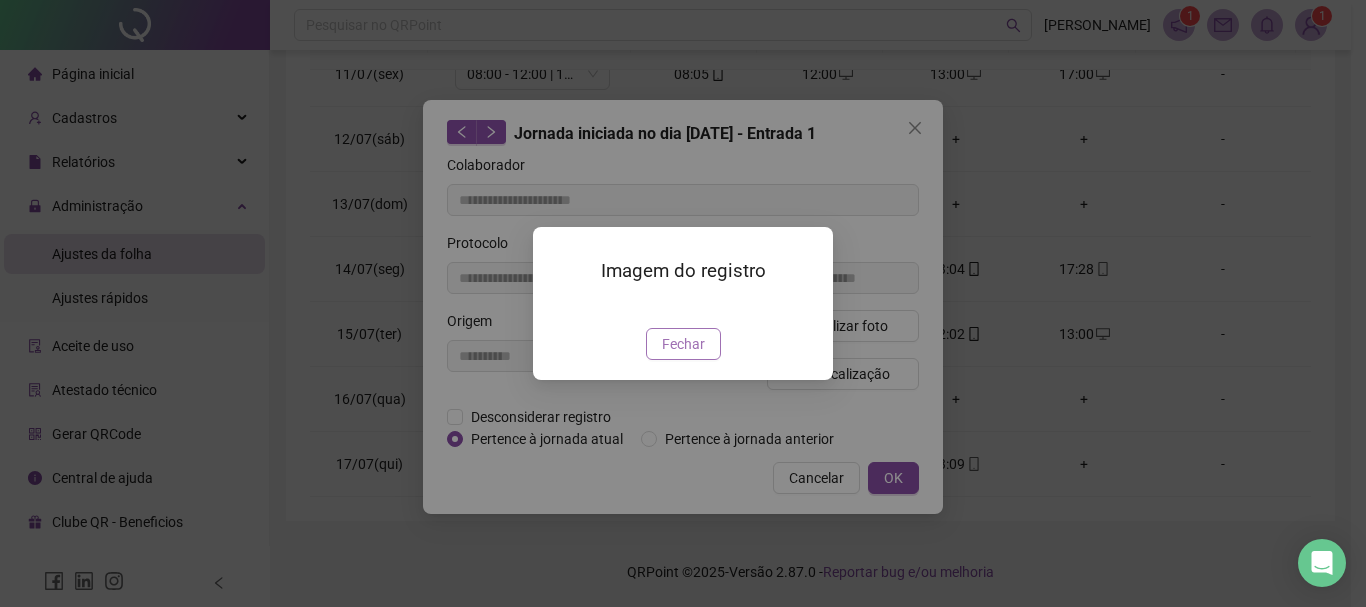 click on "Fechar" at bounding box center (683, 344) 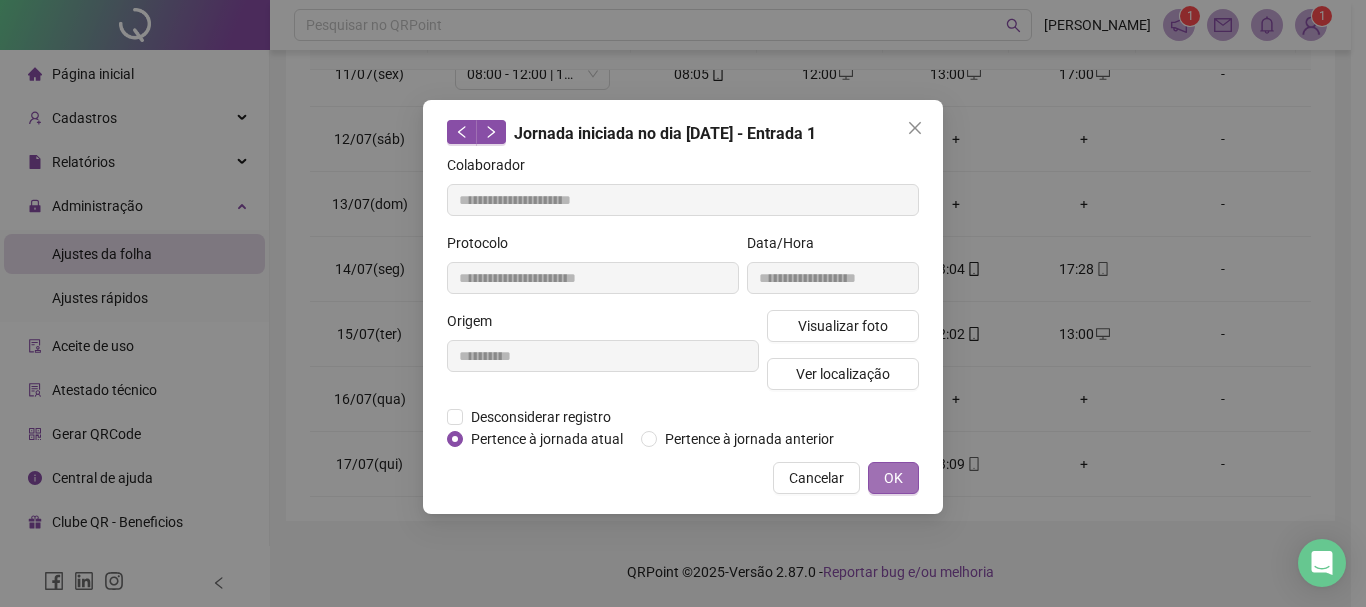 click on "OK" at bounding box center [893, 478] 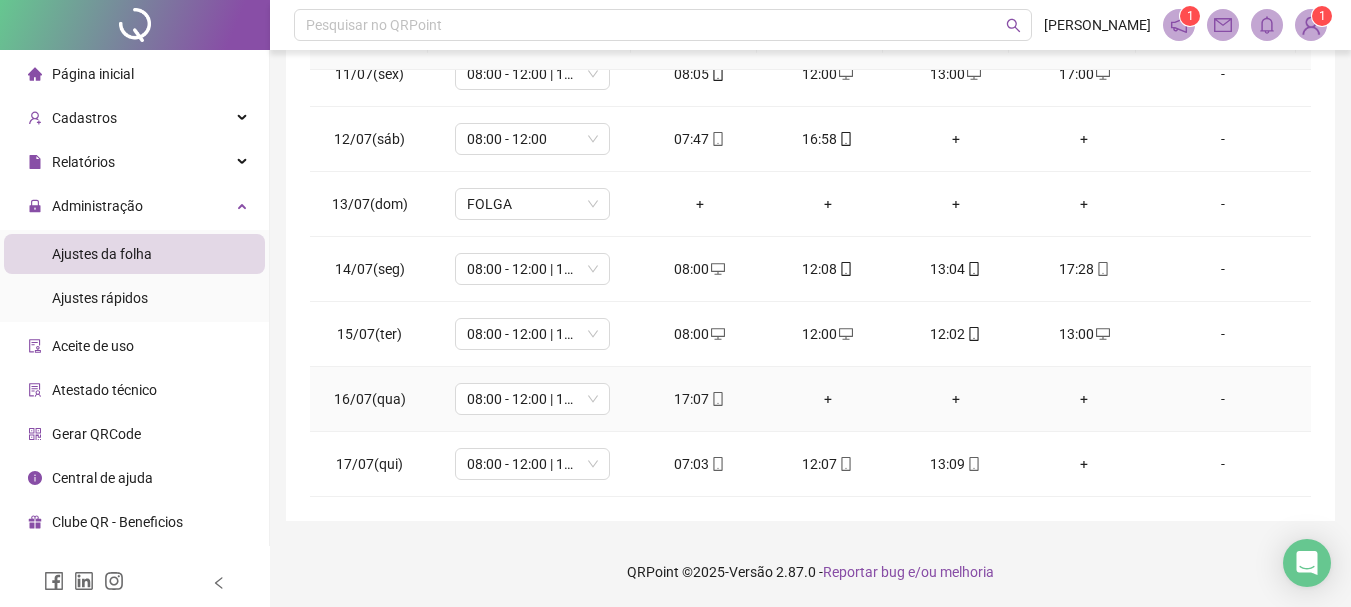 click on "+" at bounding box center [828, 399] 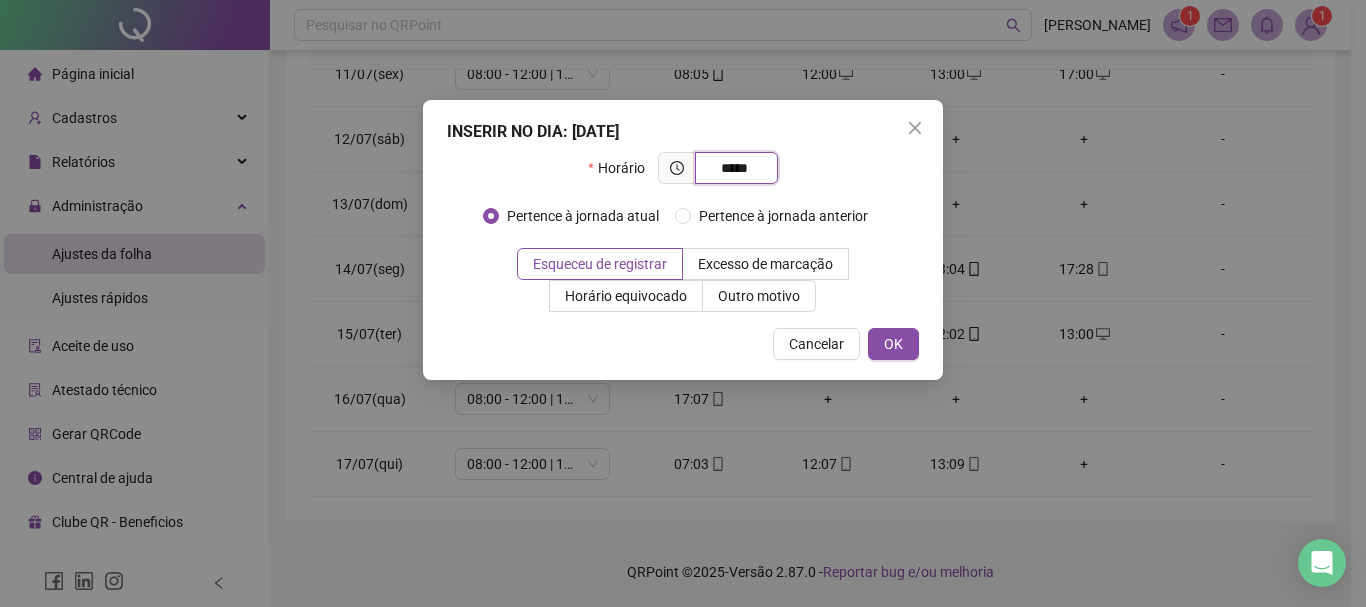 type on "*****" 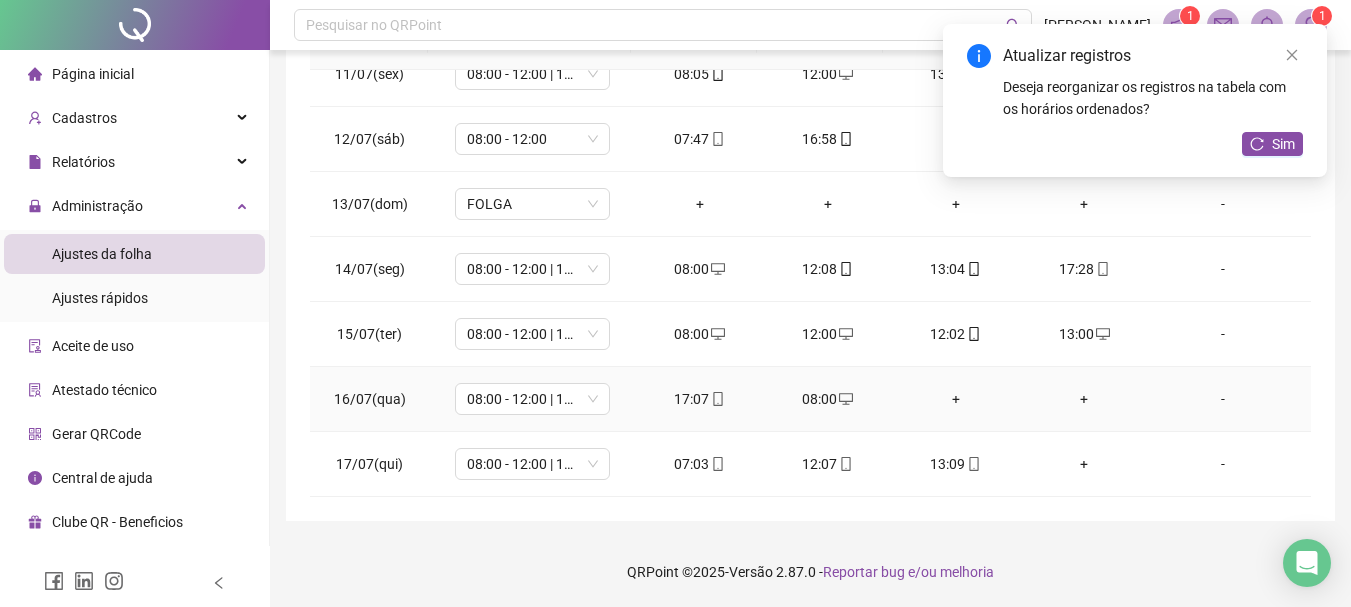 click on "+" at bounding box center (956, 399) 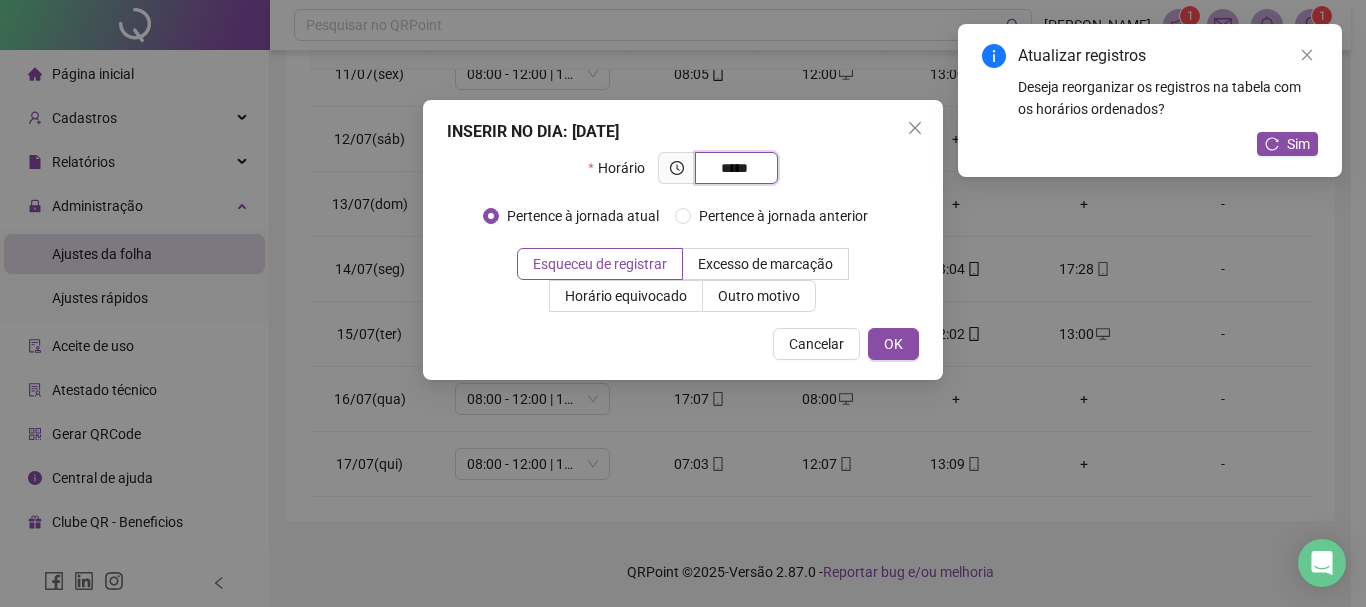type on "*****" 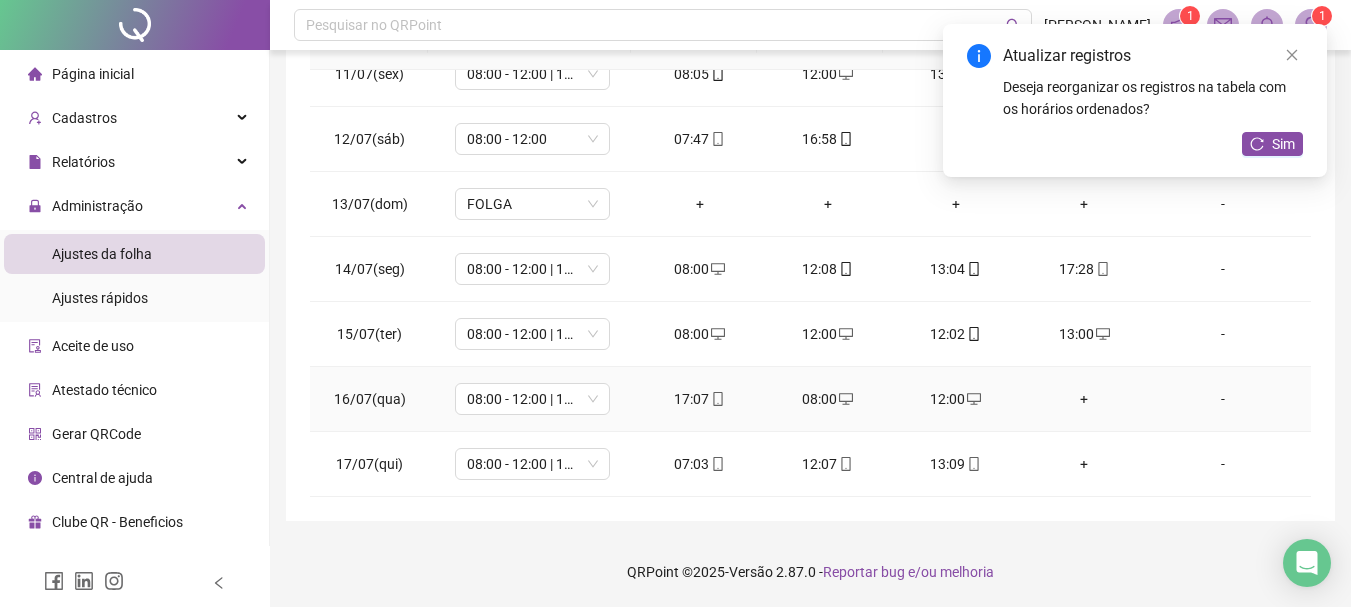 click on "+" at bounding box center [1084, 399] 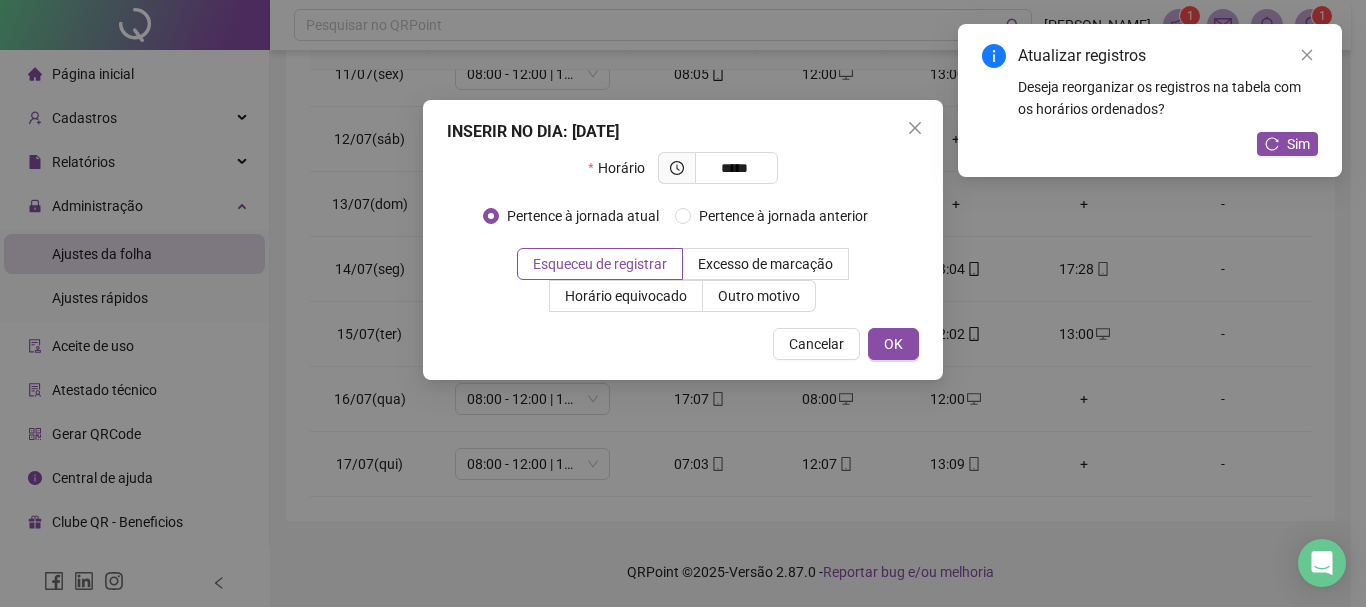 type on "*****" 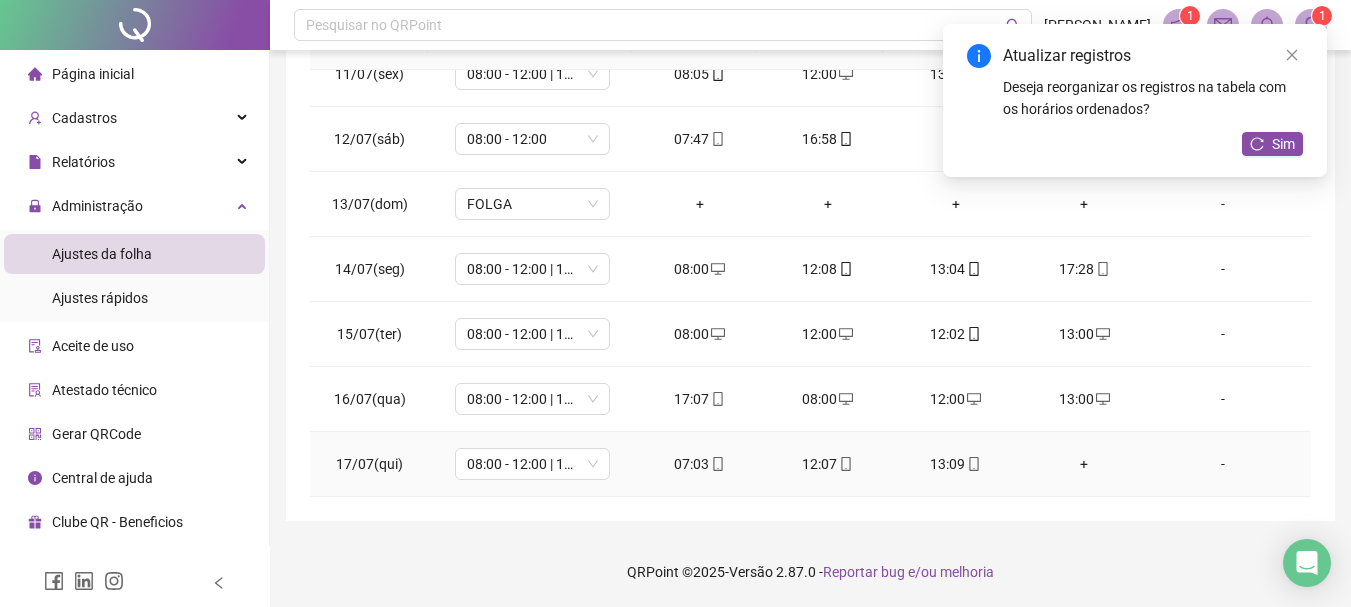 click on "+" at bounding box center (1084, 464) 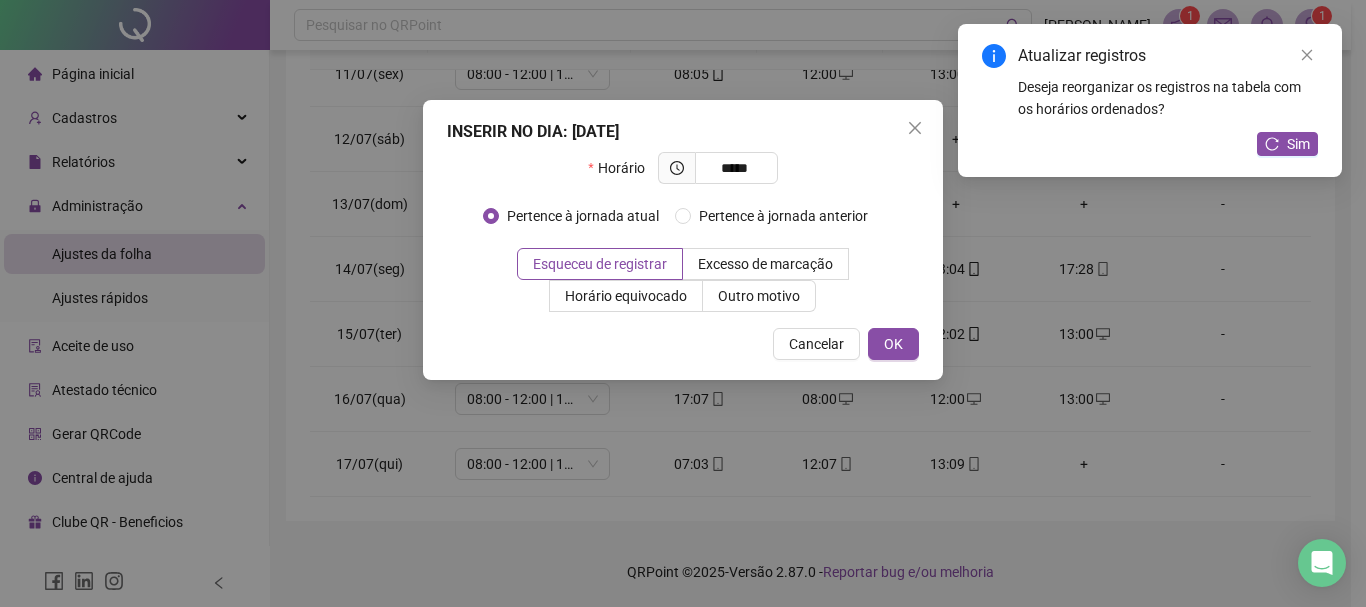 type on "*****" 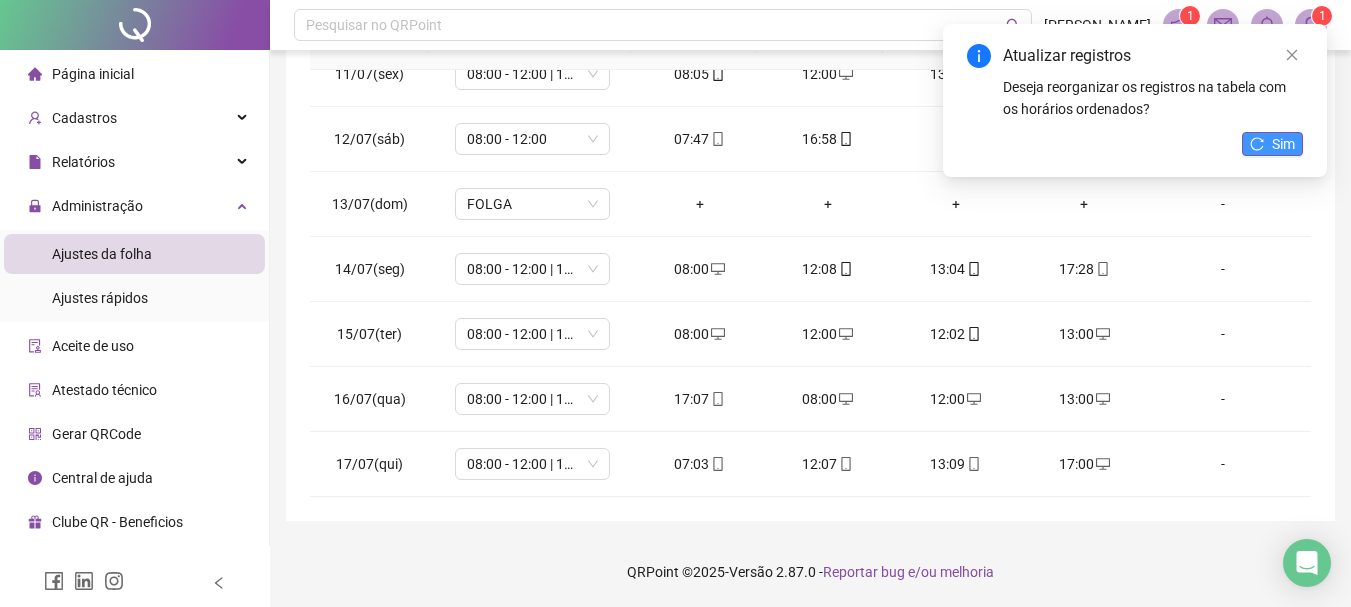 click 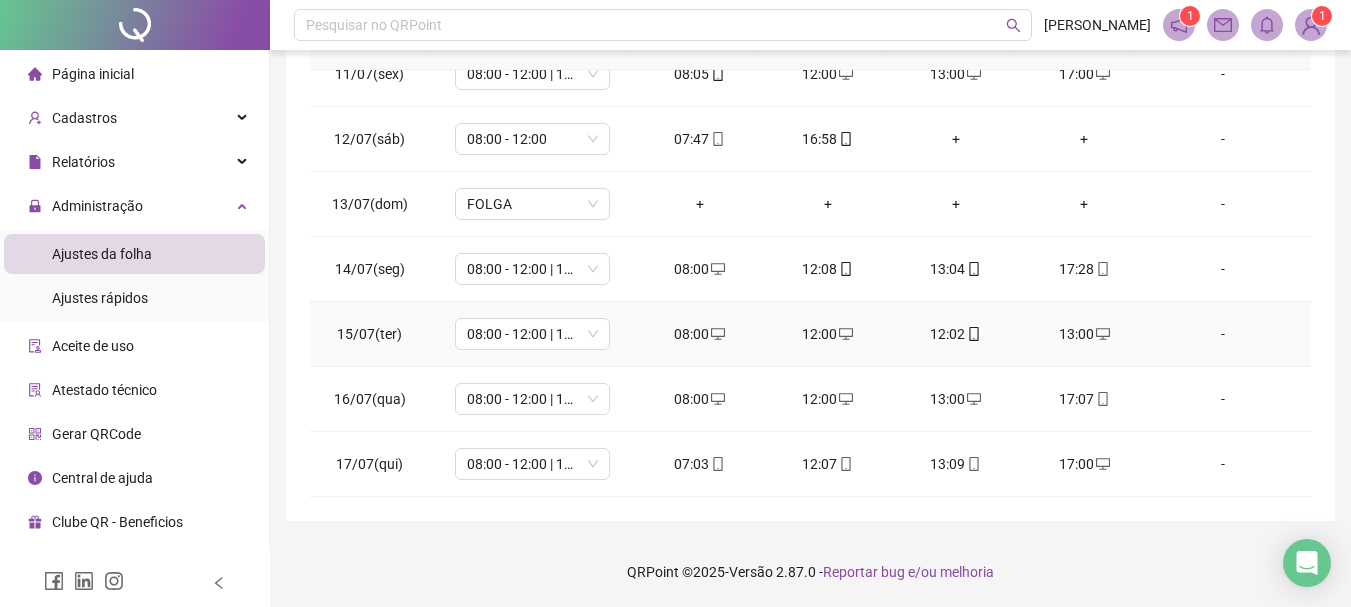 click on "13:00" at bounding box center (1084, 334) 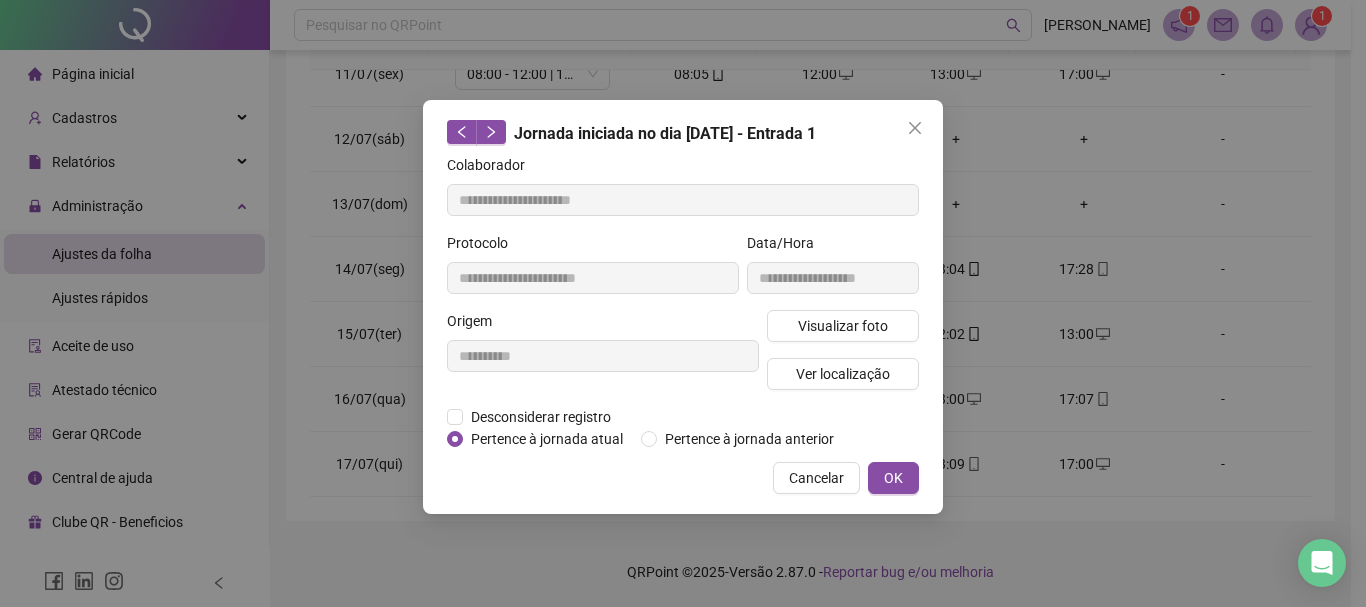 type on "**********" 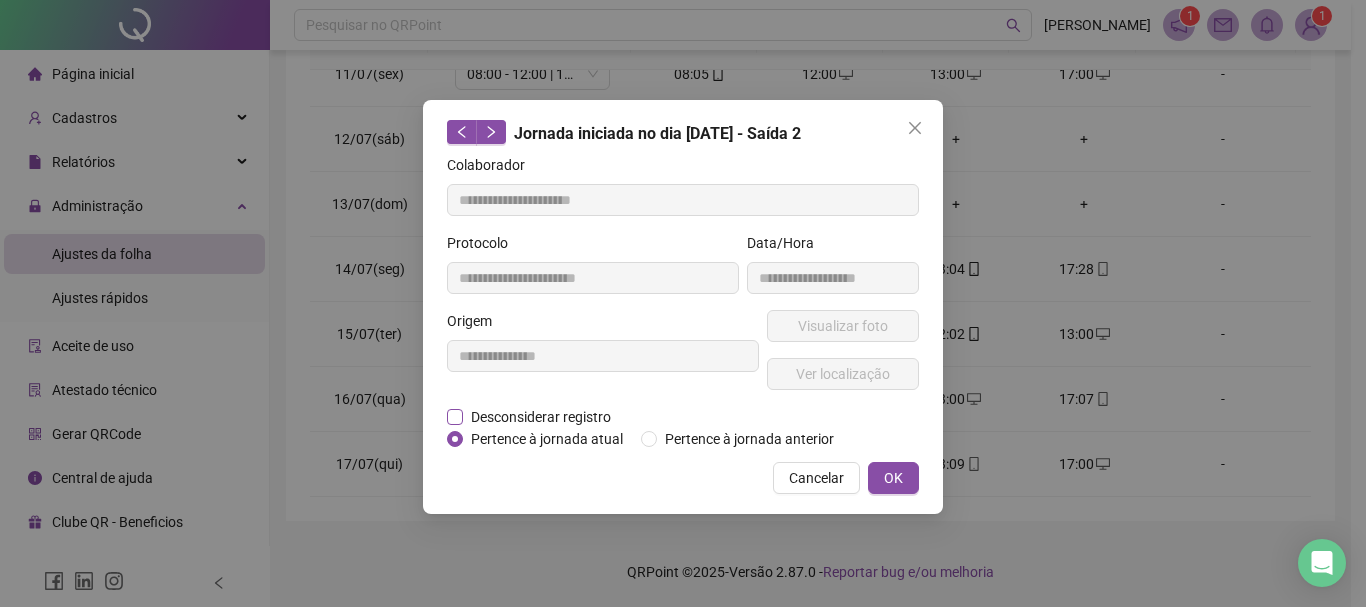 click on "Desconsiderar registro" at bounding box center (541, 417) 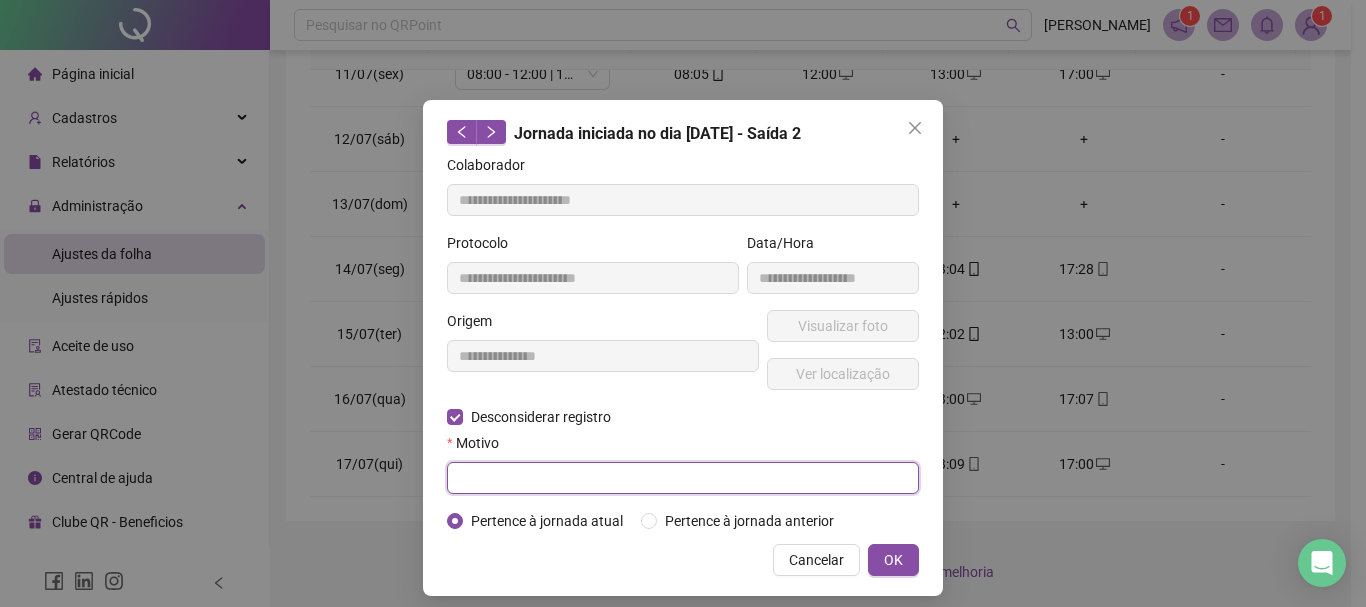click at bounding box center [683, 478] 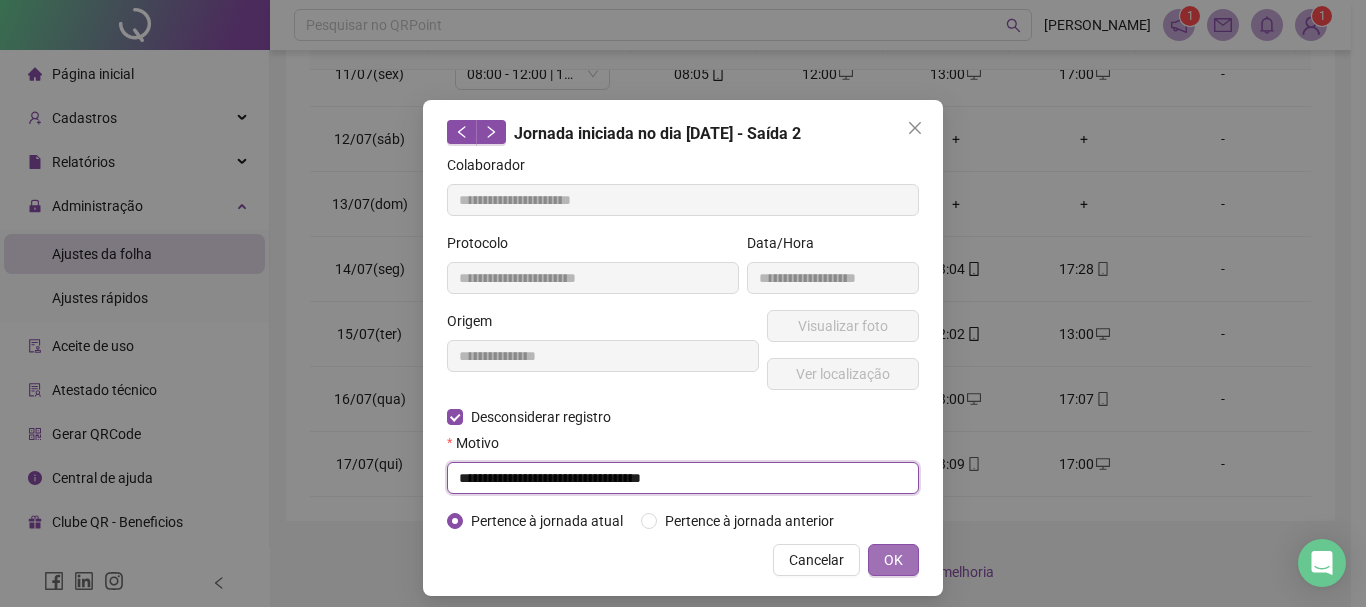 type on "**********" 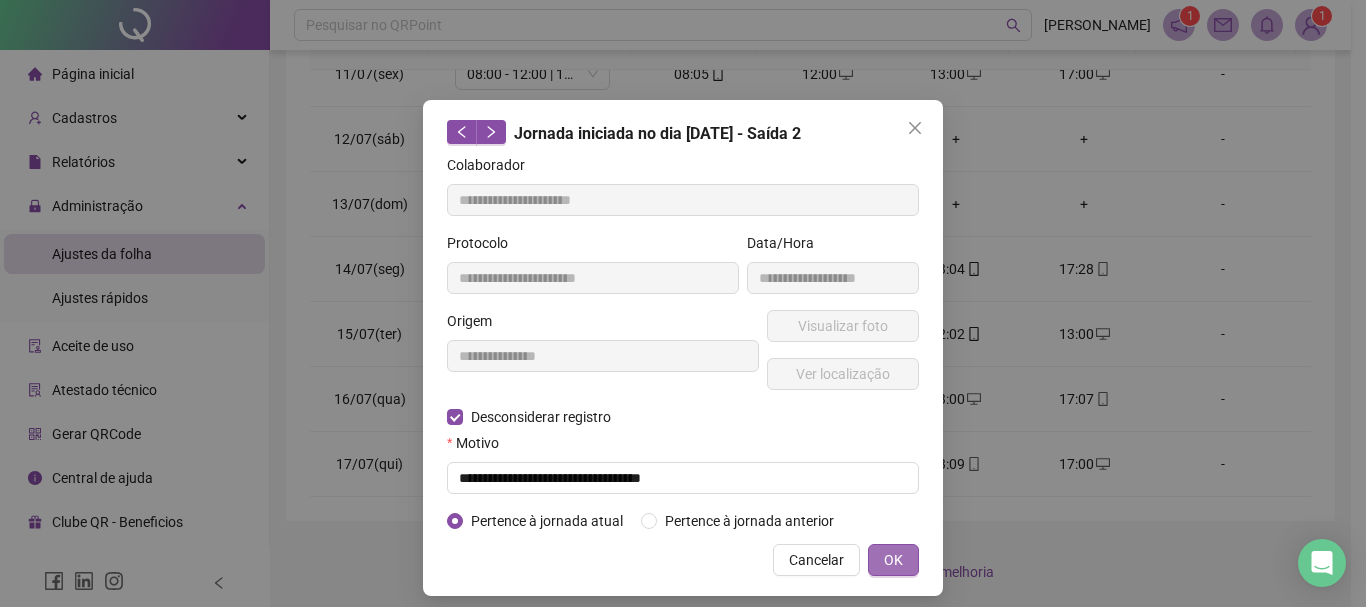 click on "OK" at bounding box center (893, 560) 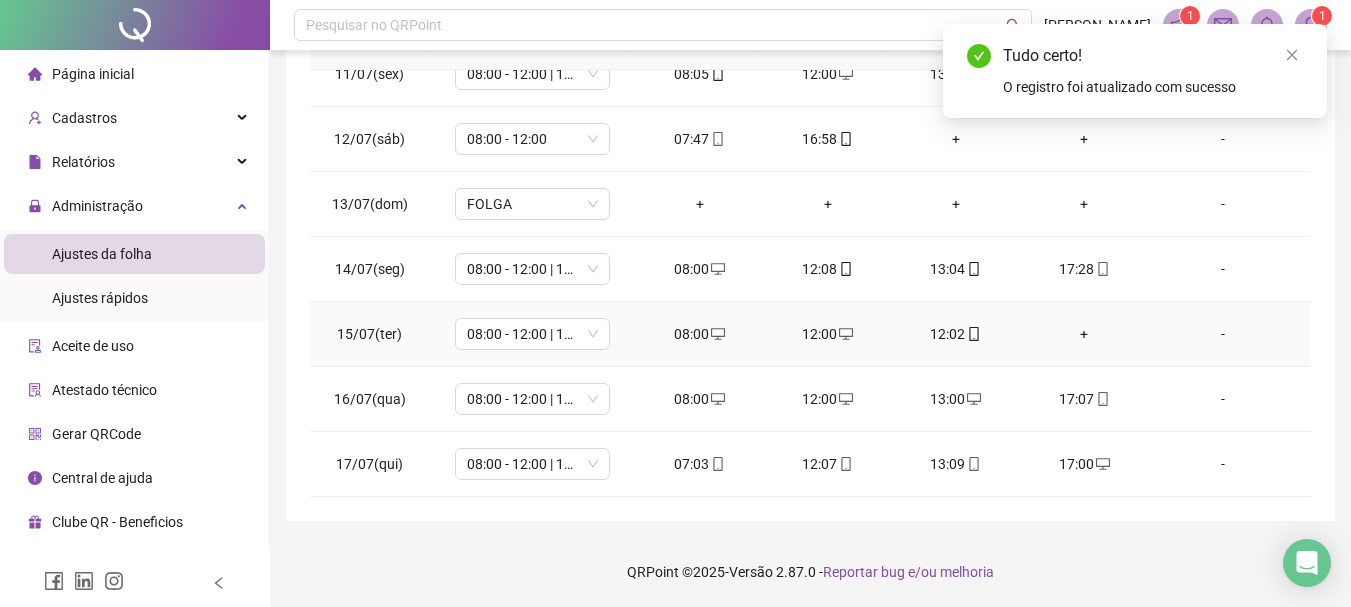 click on "12:02" at bounding box center (956, 334) 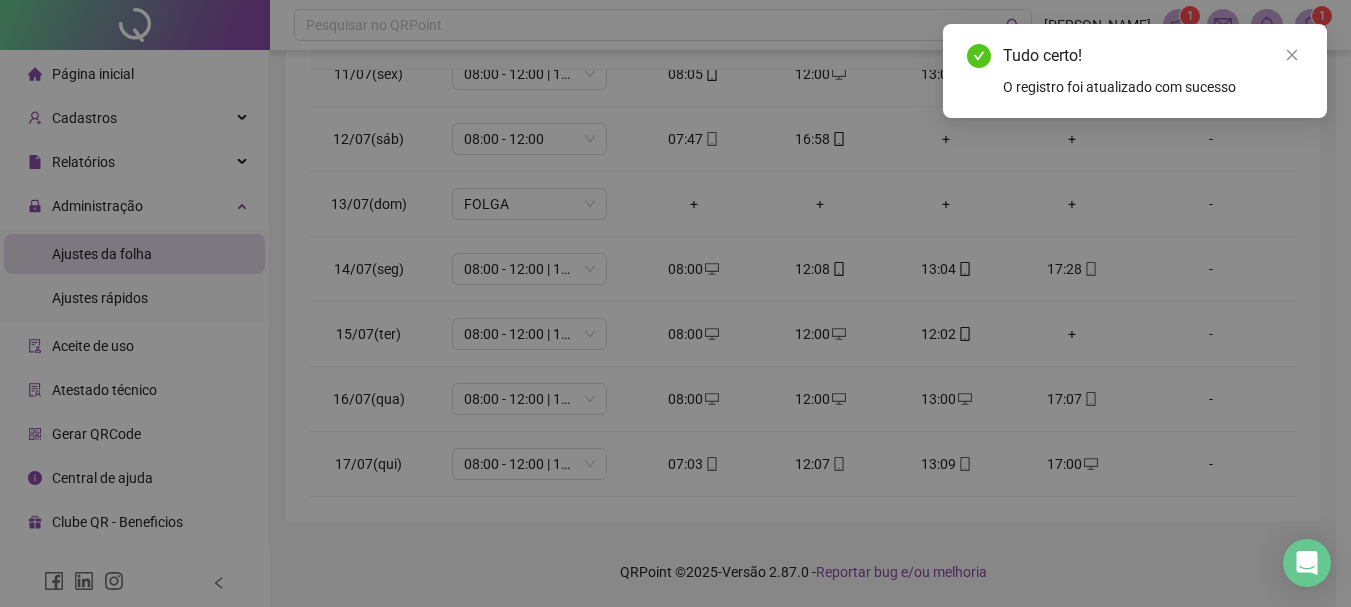 type on "**********" 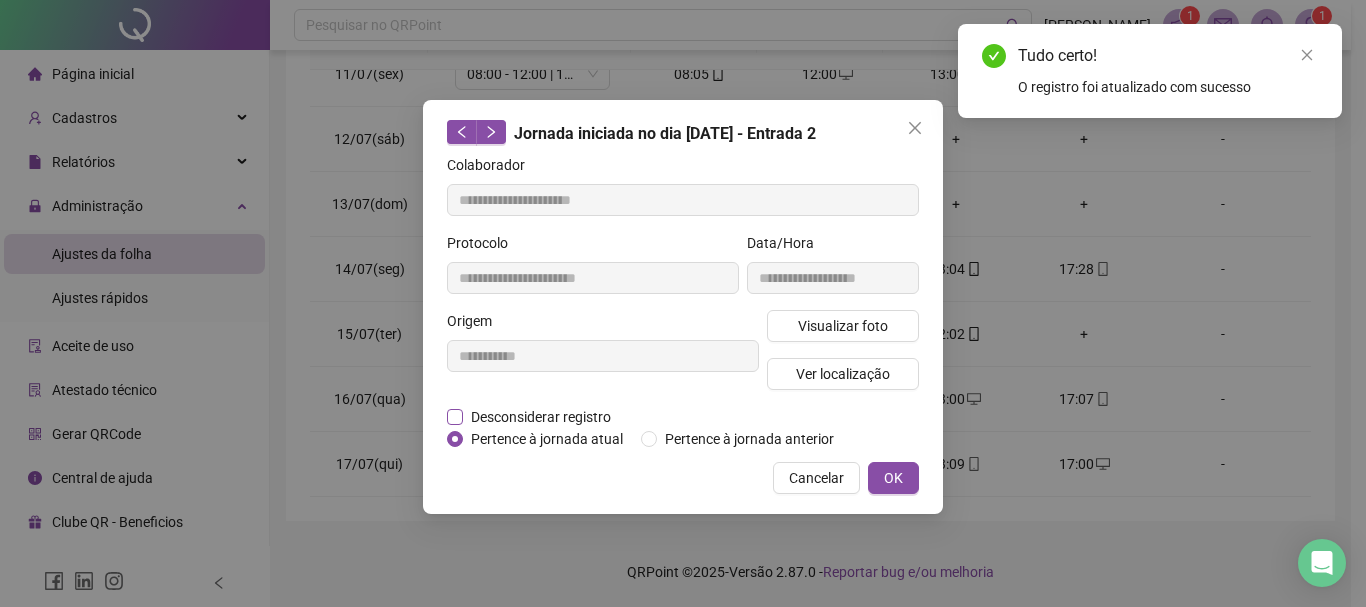 click on "Desconsiderar registro" at bounding box center (541, 417) 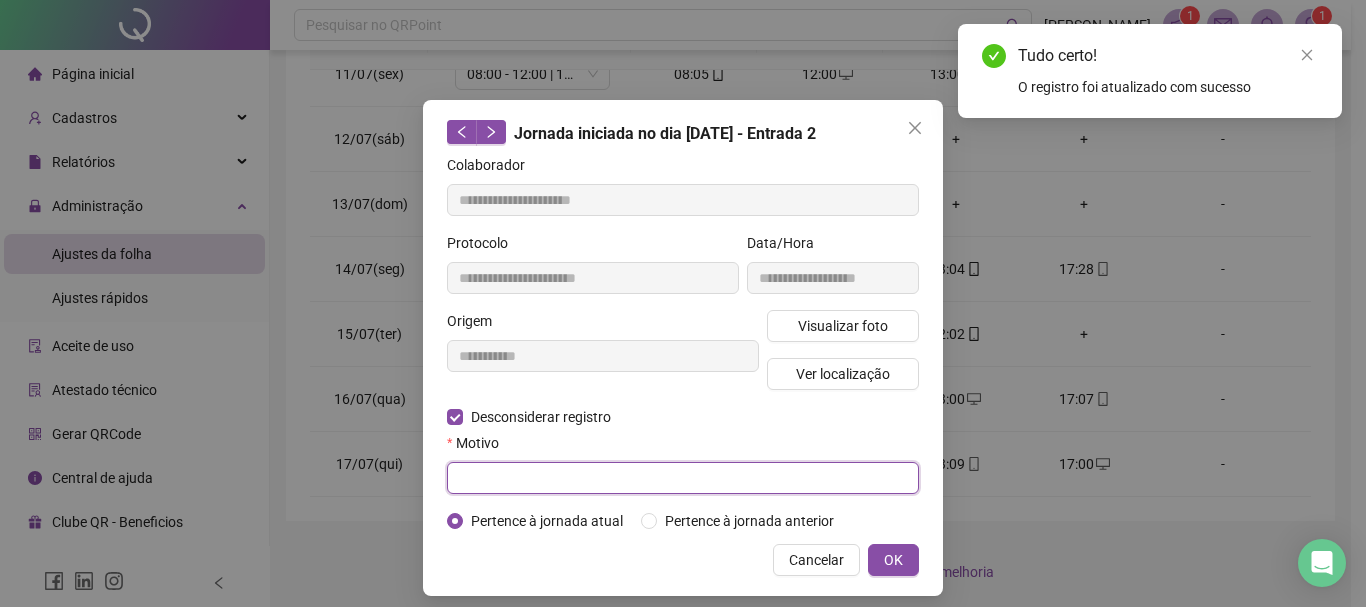 click at bounding box center [683, 478] 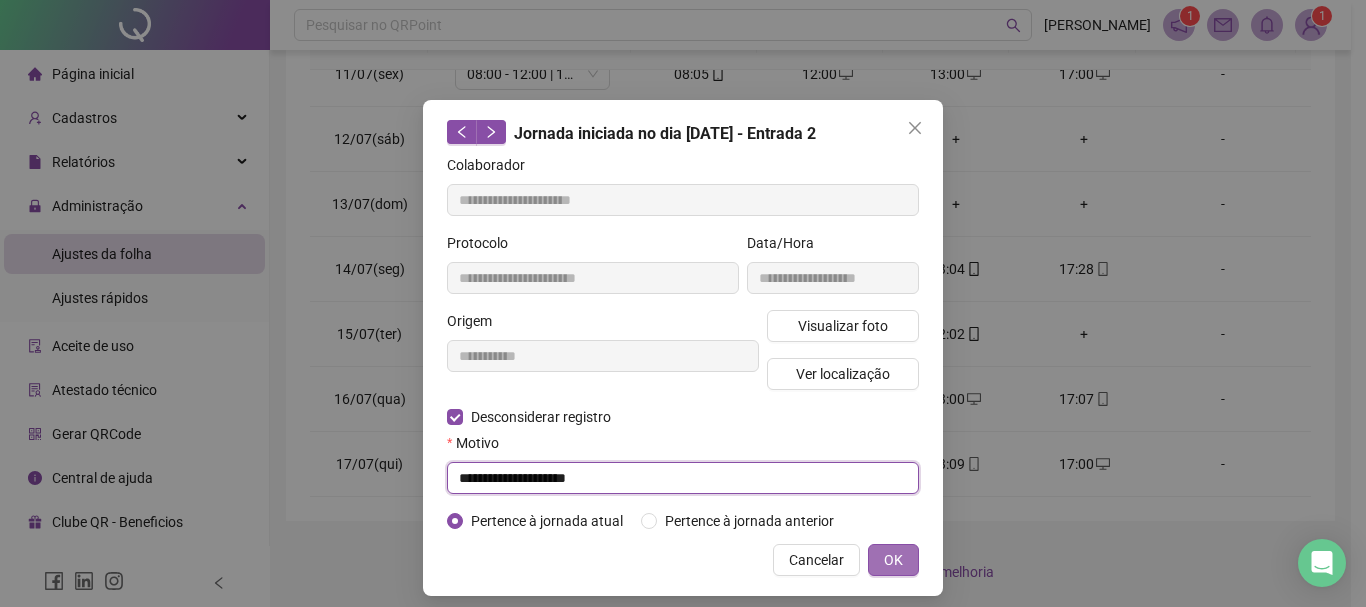 type on "**********" 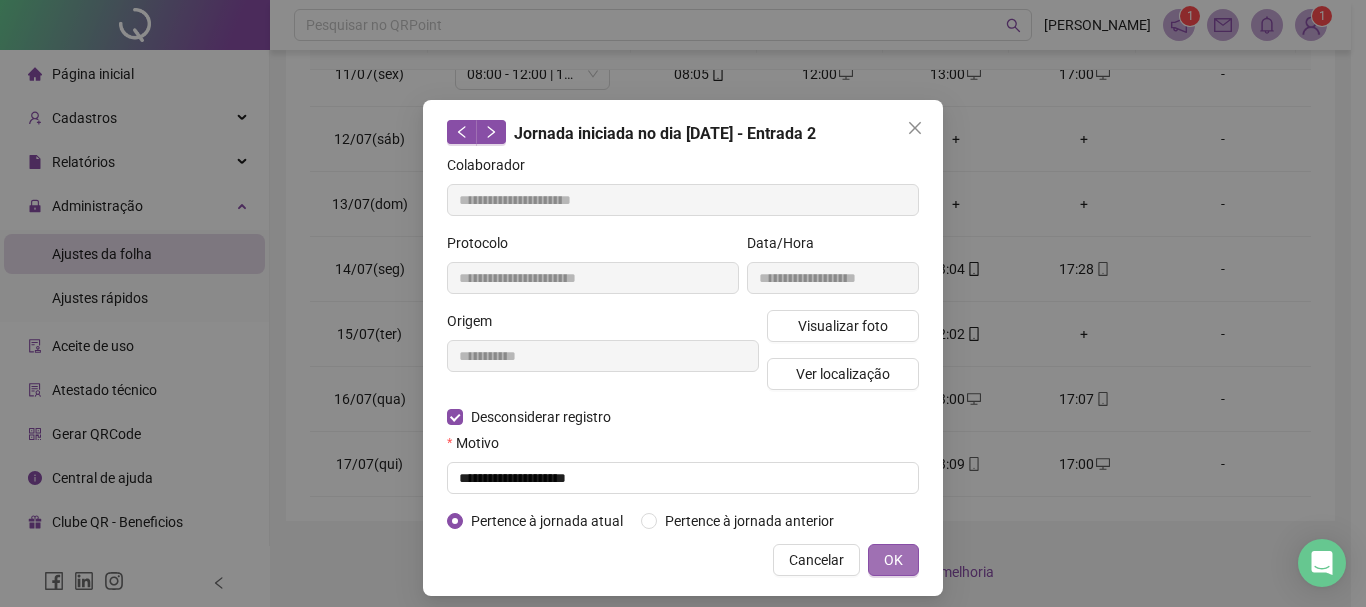 click on "OK" at bounding box center (893, 560) 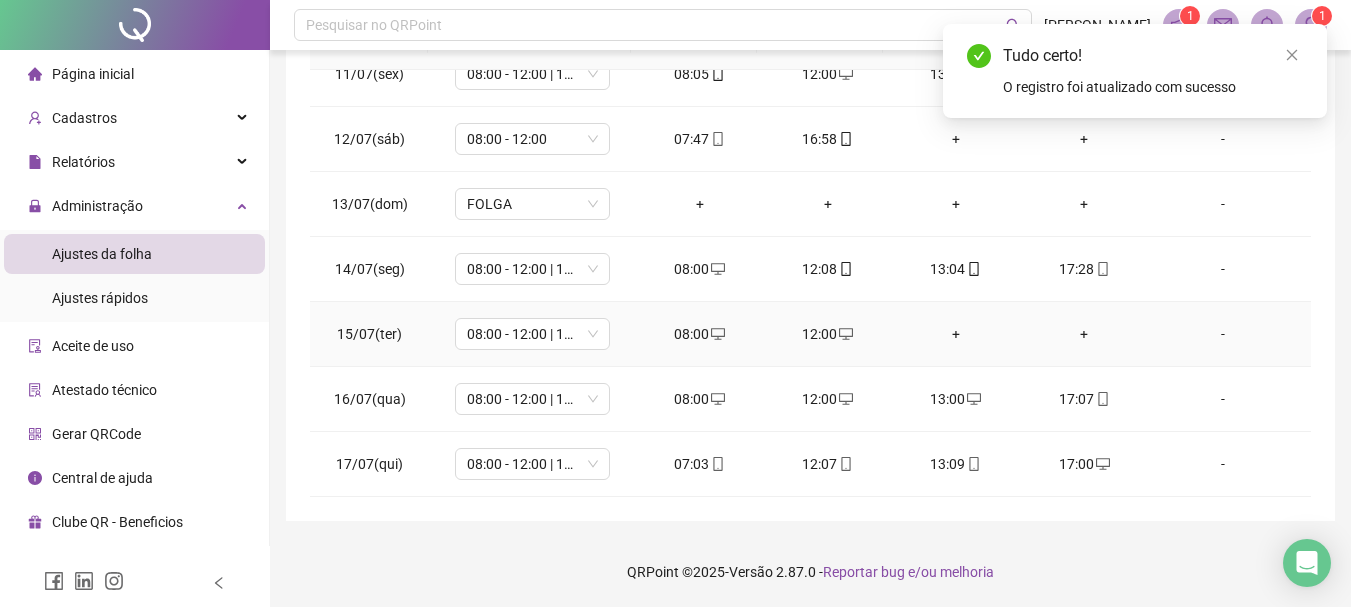 click on "+" at bounding box center [956, 334] 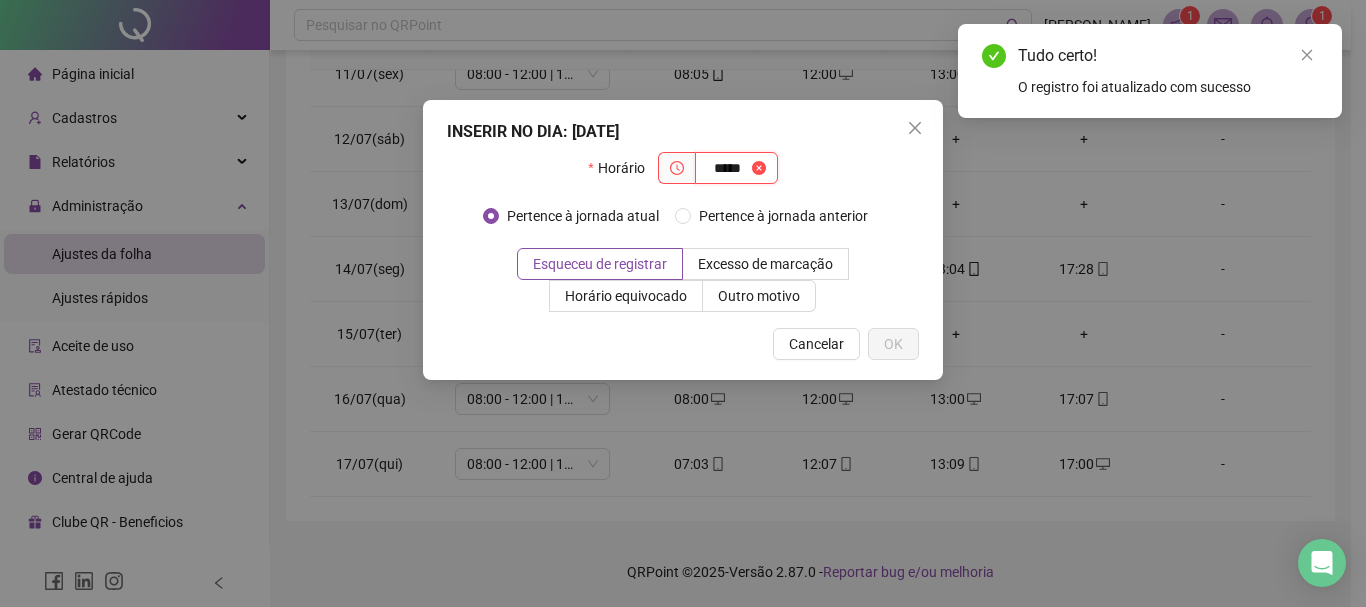 type on "*****" 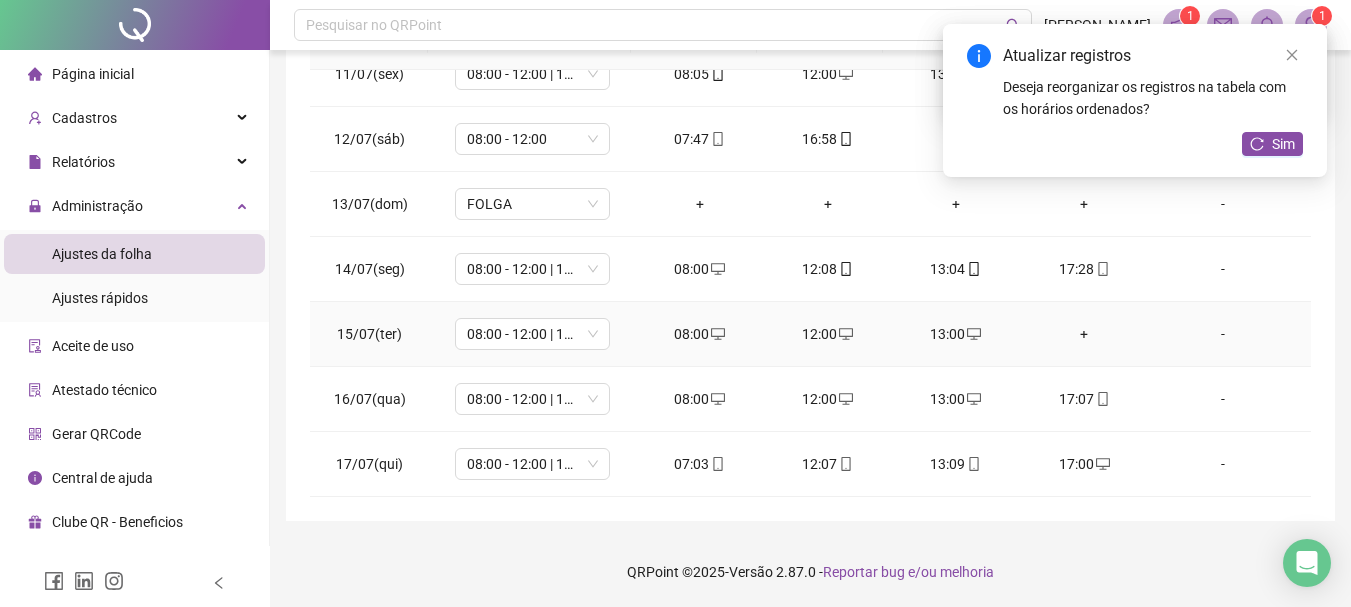 click on "+" at bounding box center [1084, 334] 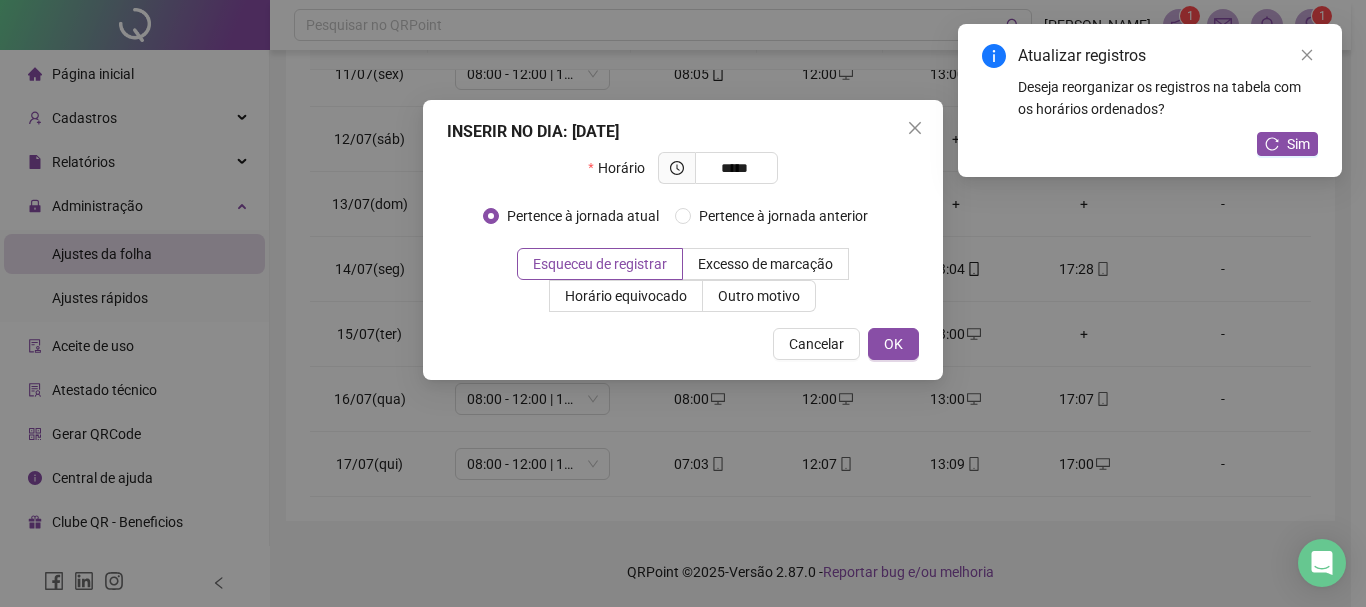 type on "*****" 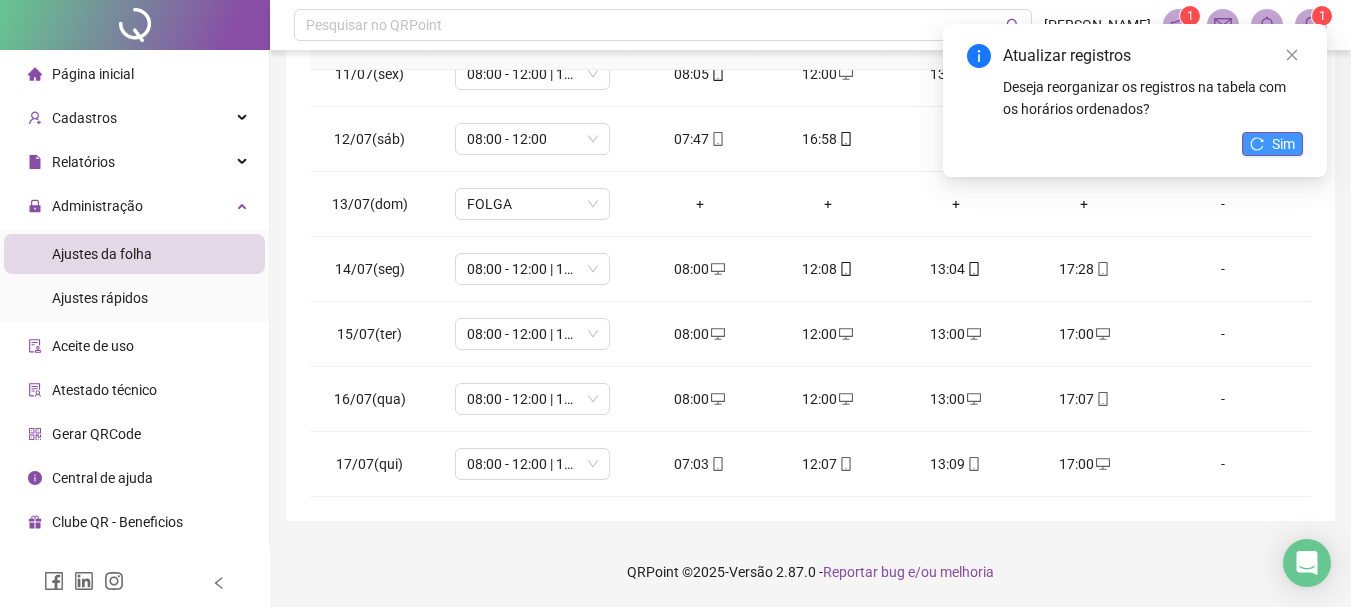 click on "Sim" at bounding box center [1272, 144] 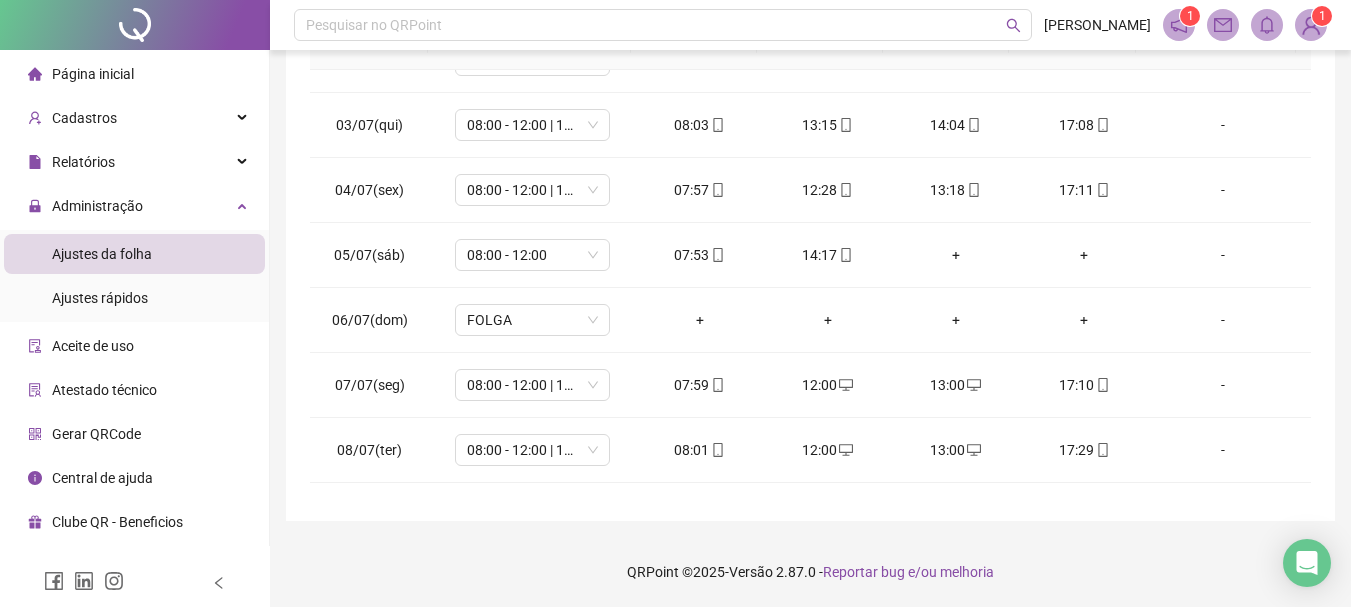 scroll, scrollTop: 0, scrollLeft: 0, axis: both 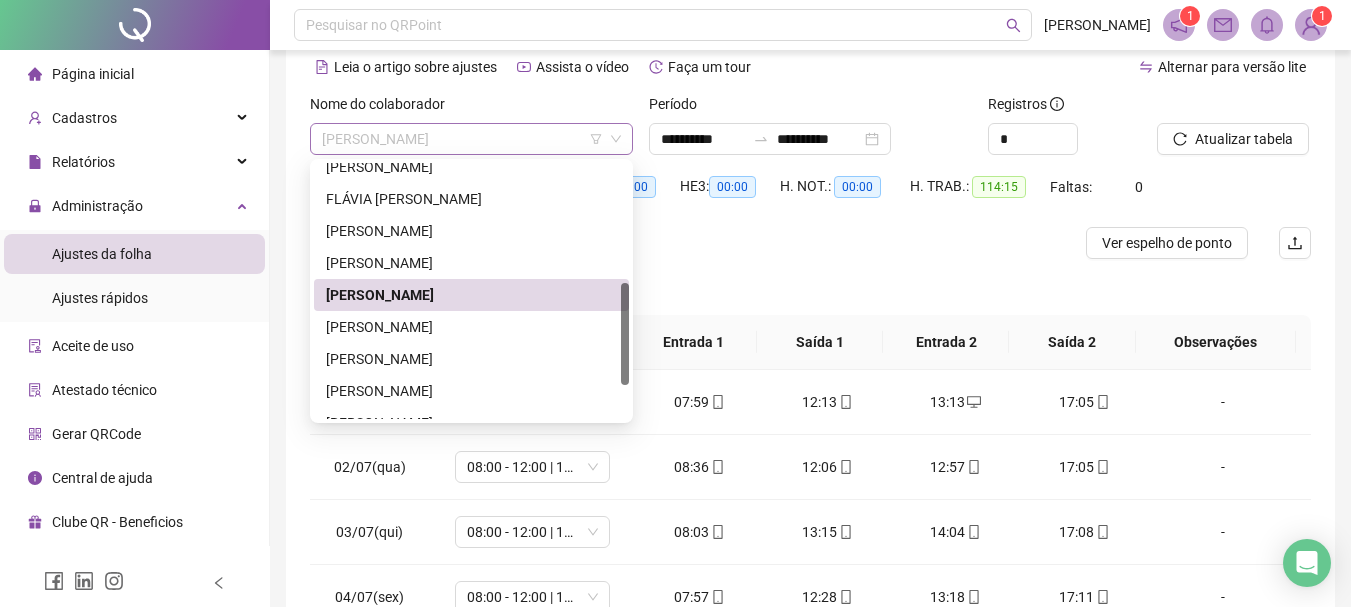 click on "[PERSON_NAME]" at bounding box center (471, 139) 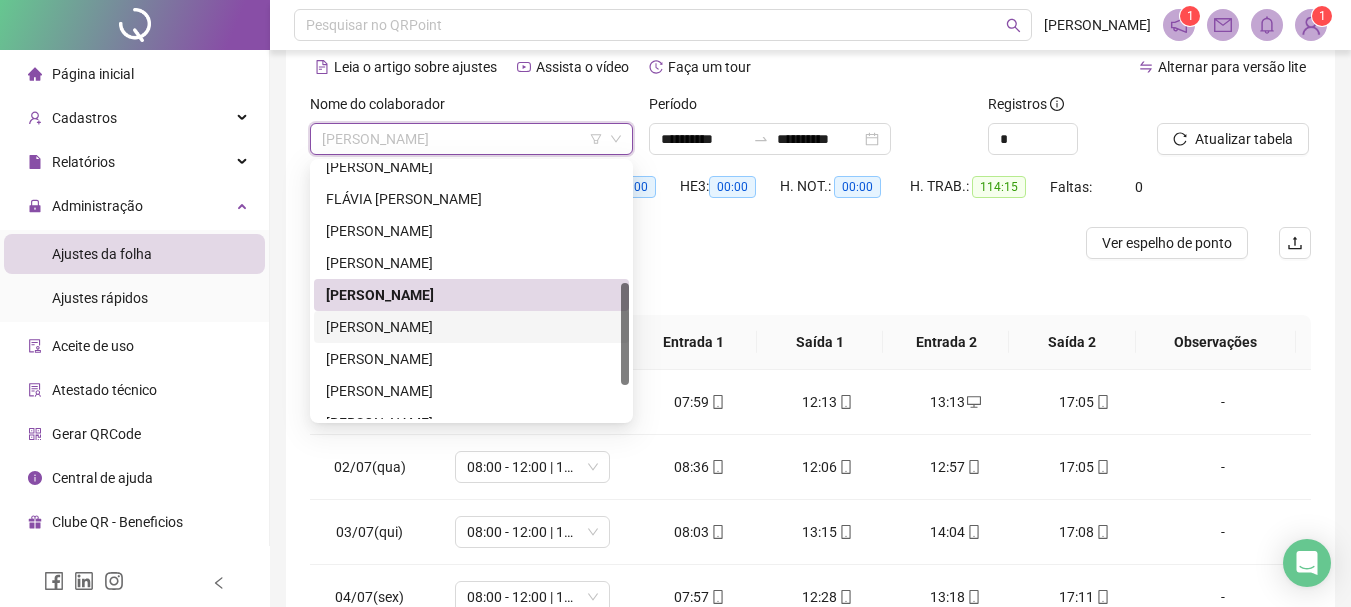 click on "[PERSON_NAME]" at bounding box center [471, 327] 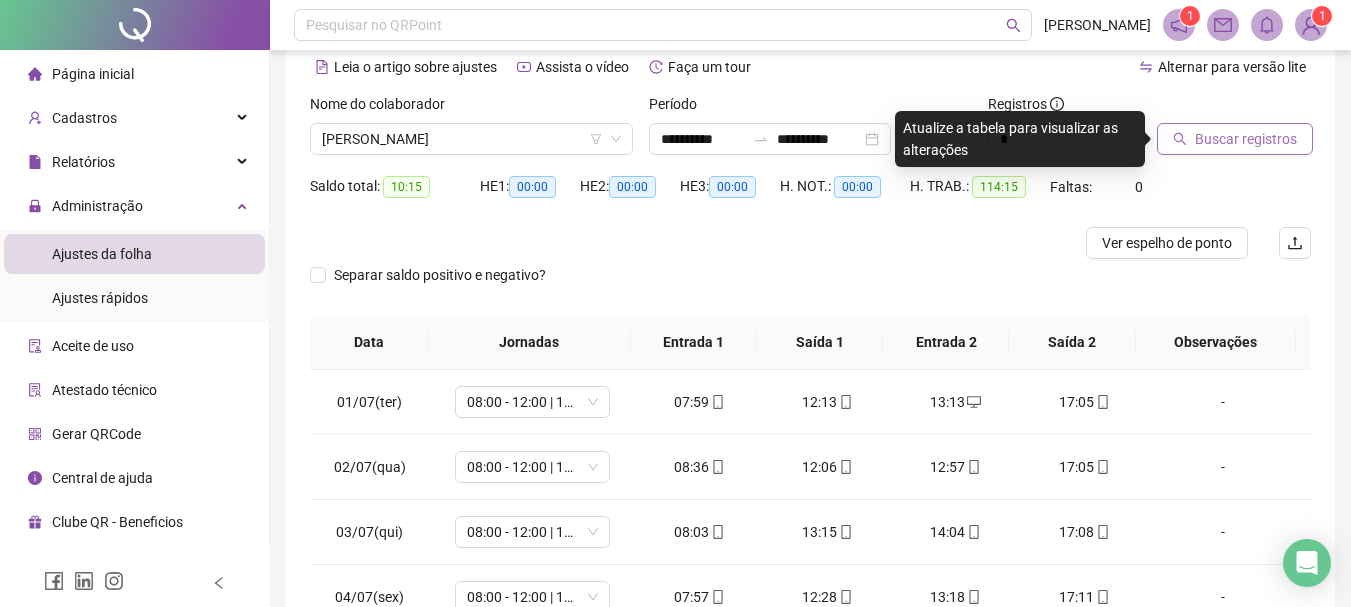 click on "Buscar registros" at bounding box center (1235, 139) 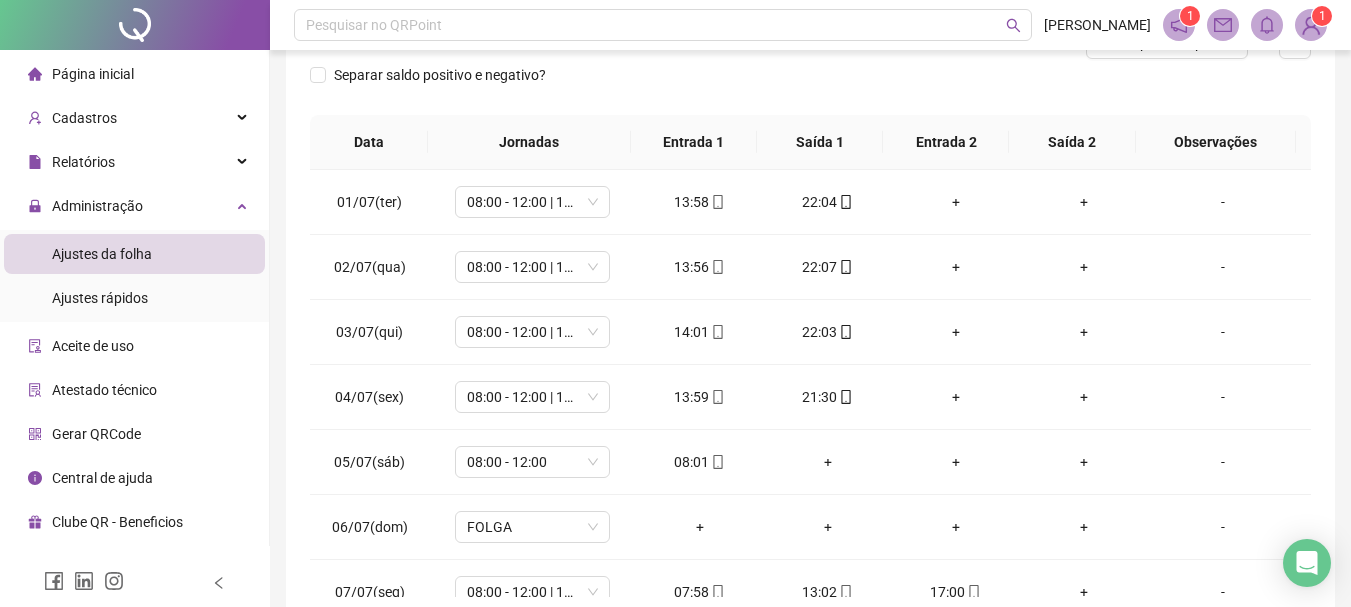 scroll, scrollTop: 391, scrollLeft: 0, axis: vertical 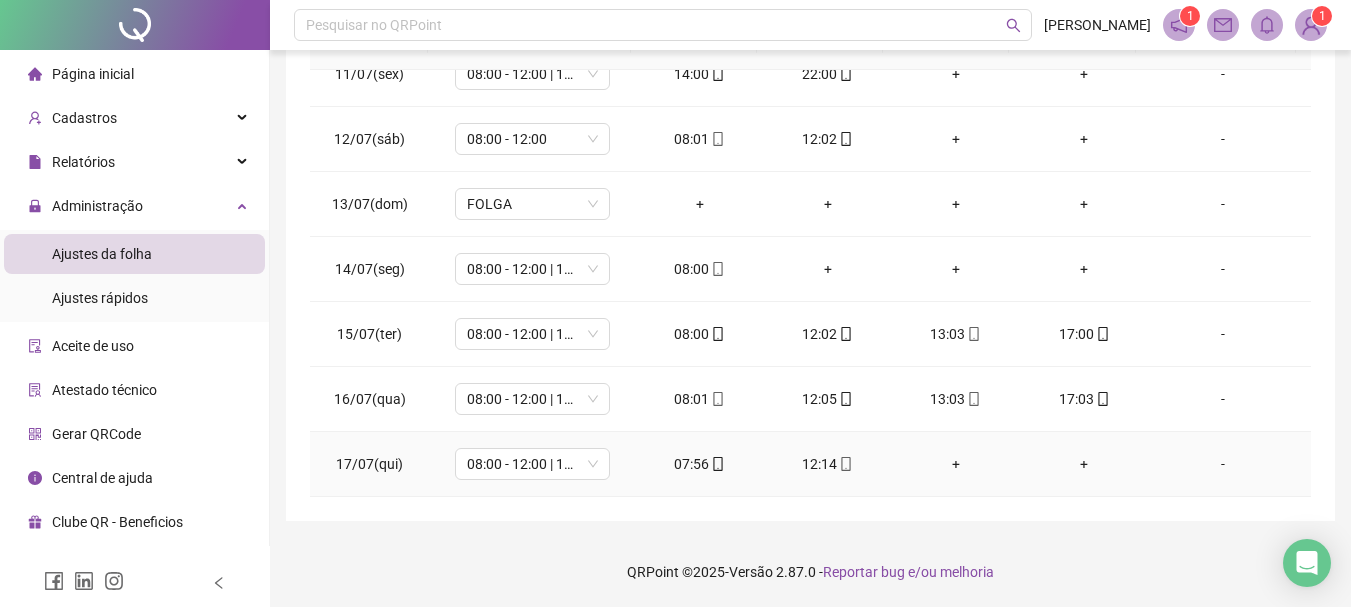 click on "+" at bounding box center [956, 464] 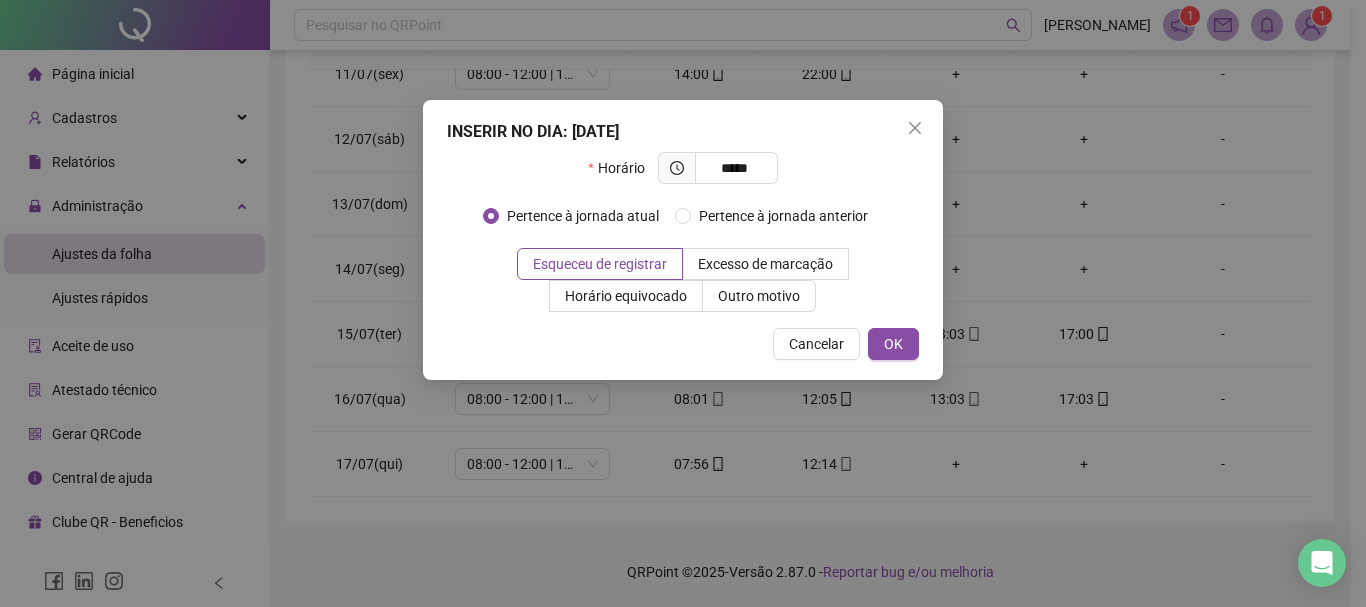 type on "*****" 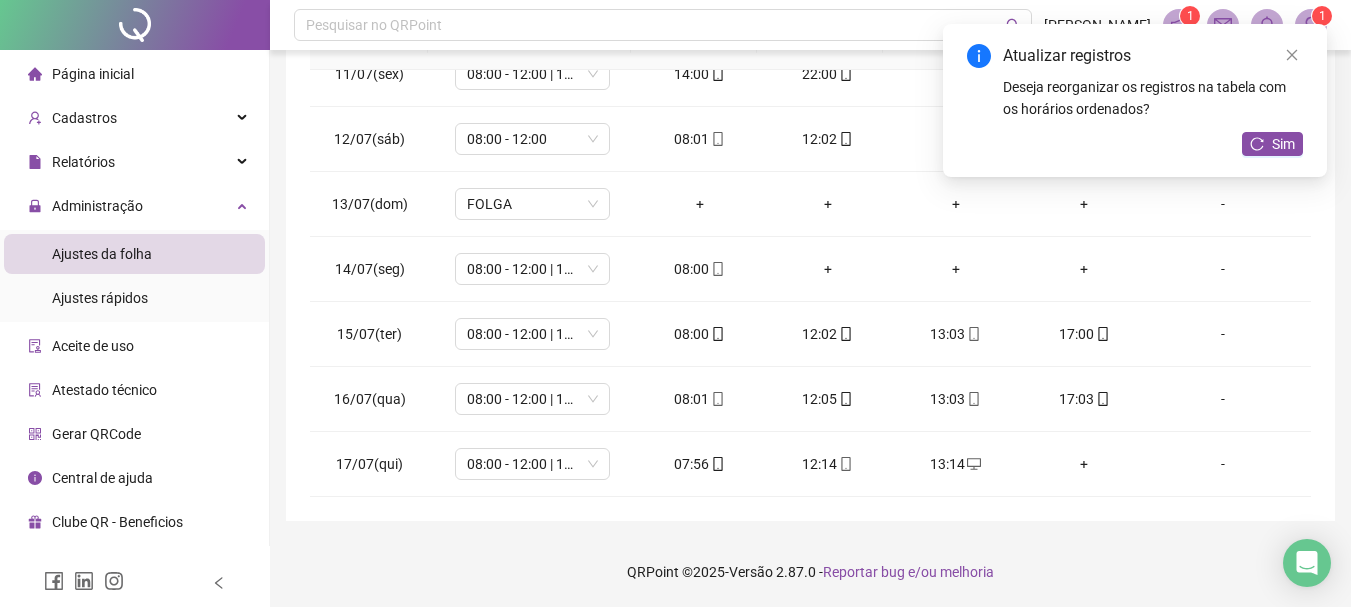 click on "+" at bounding box center [1084, 464] 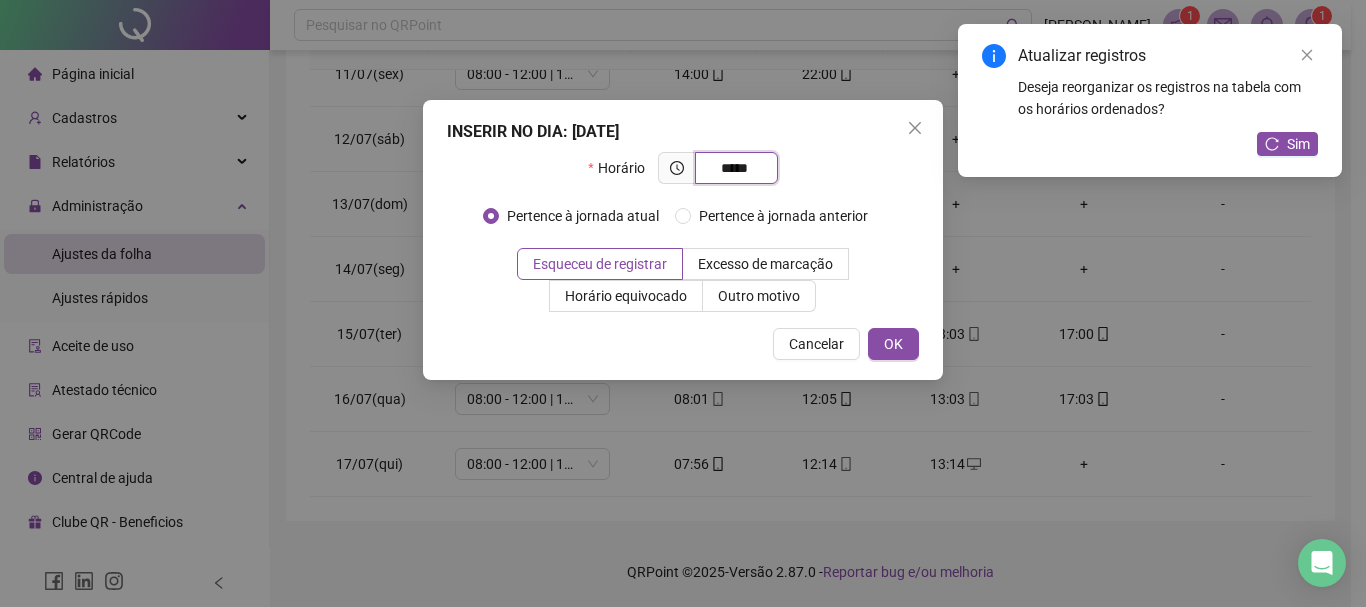 type on "*****" 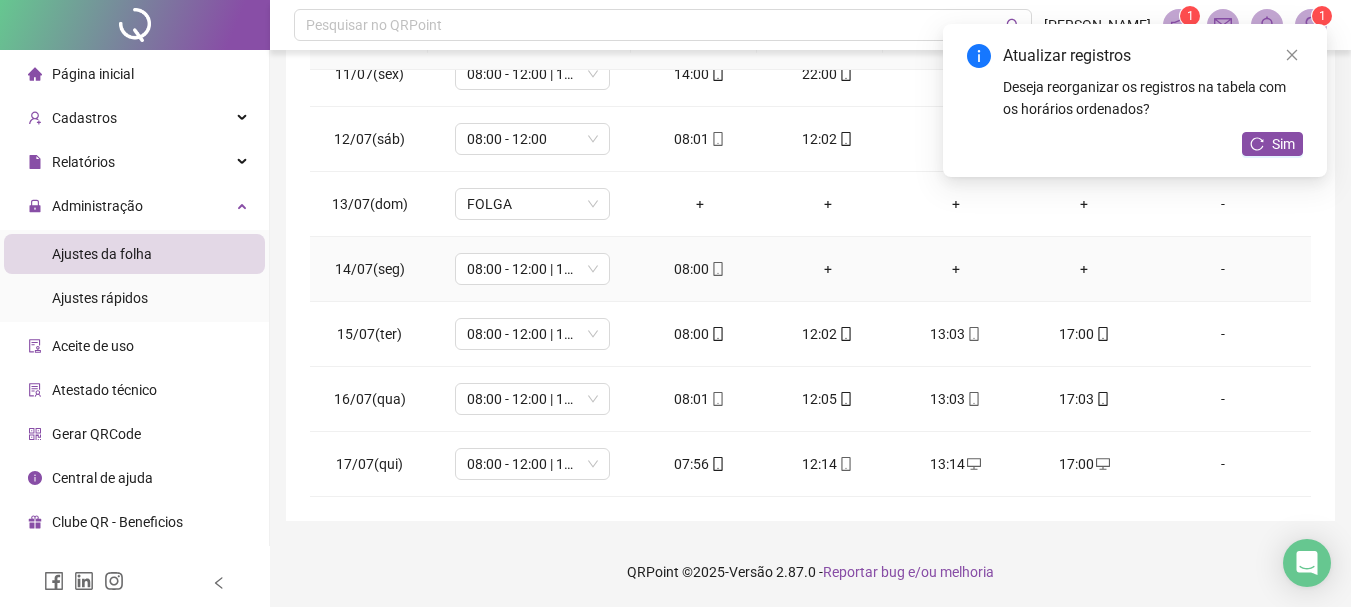 click on "+" at bounding box center (828, 269) 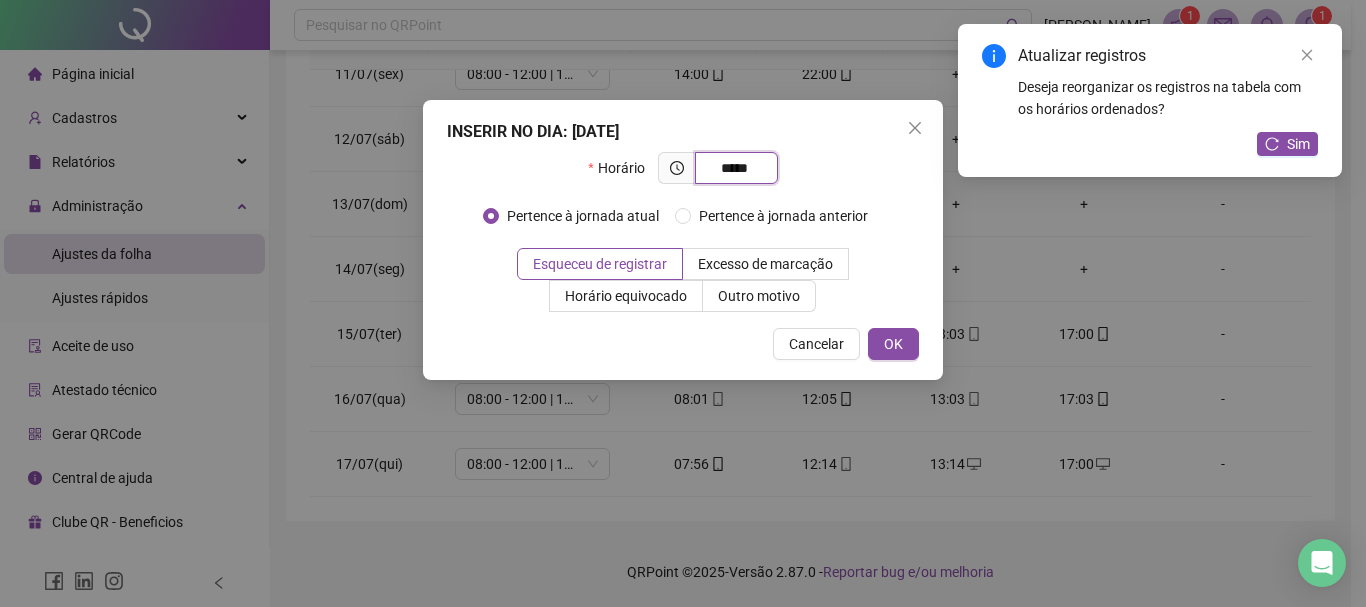 type on "*****" 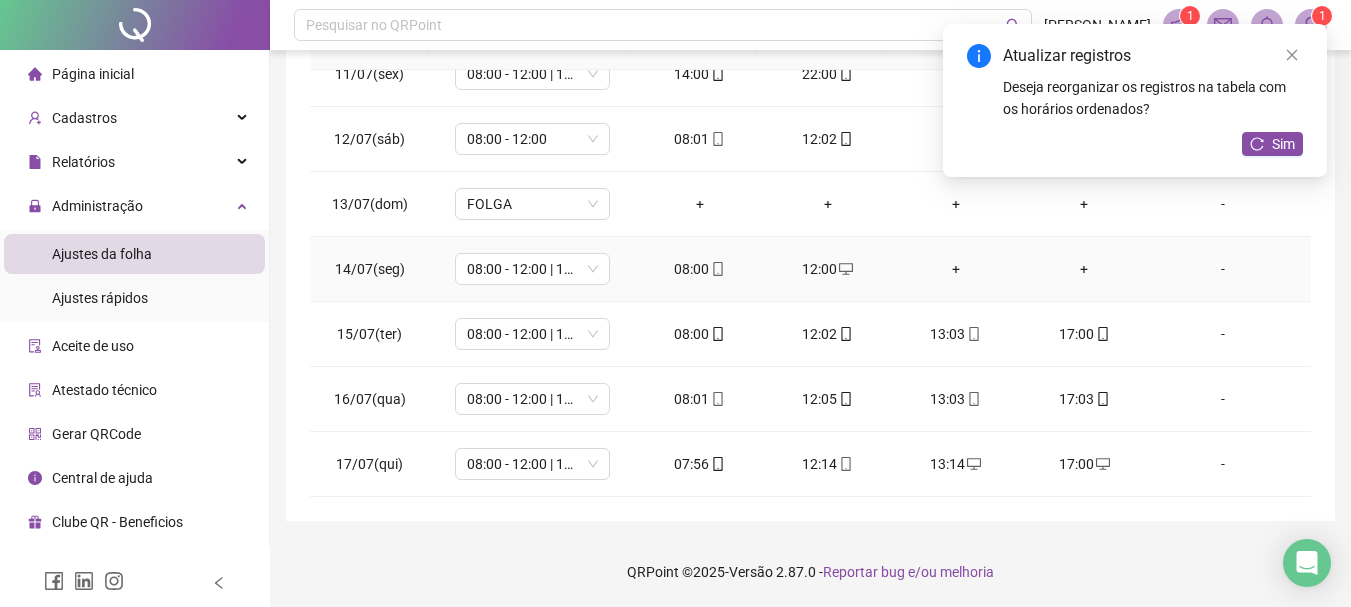 click on "+" at bounding box center (956, 269) 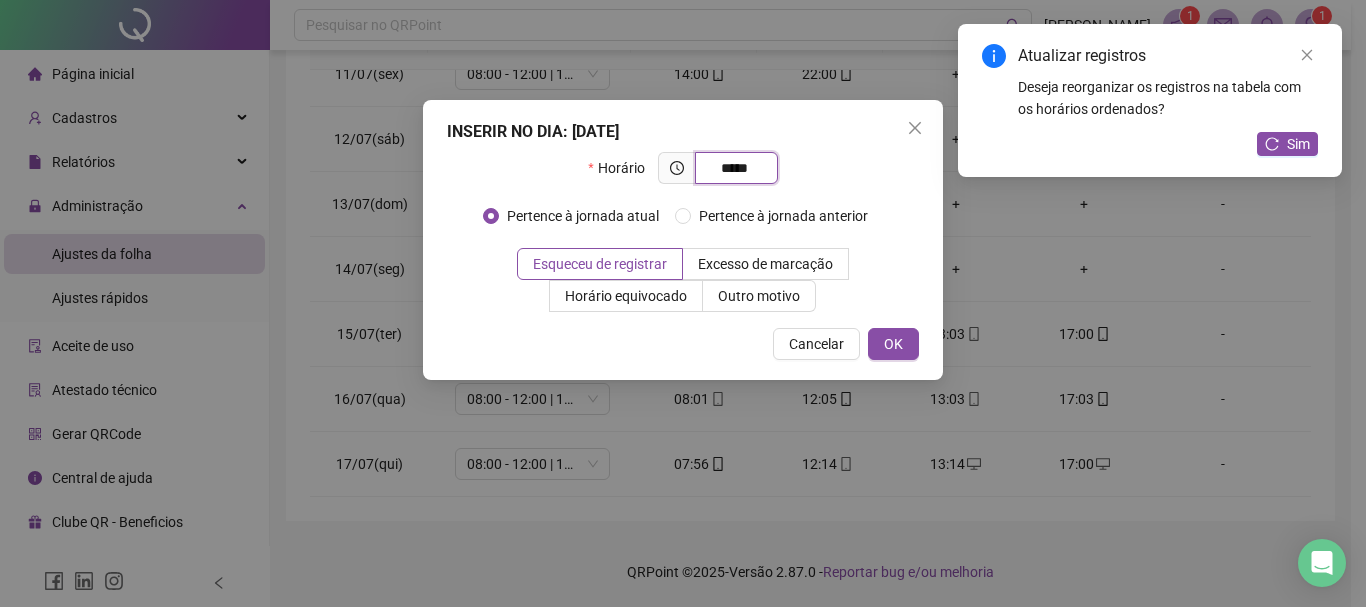 type on "*****" 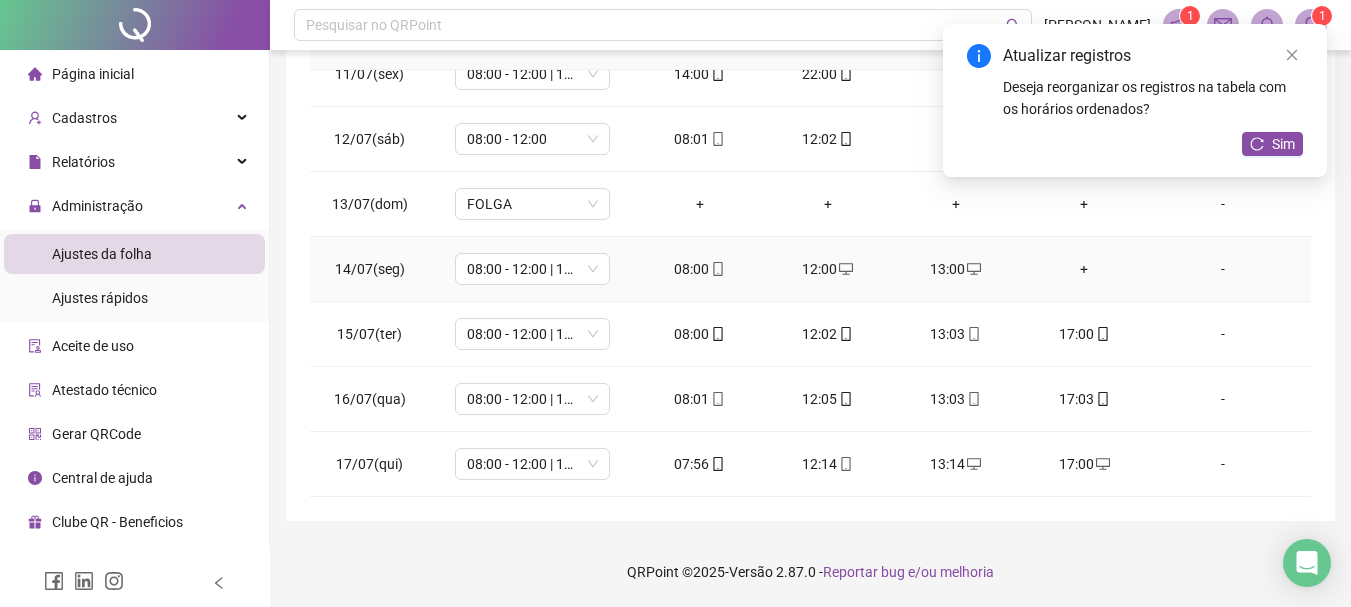 click on "+" at bounding box center (1084, 269) 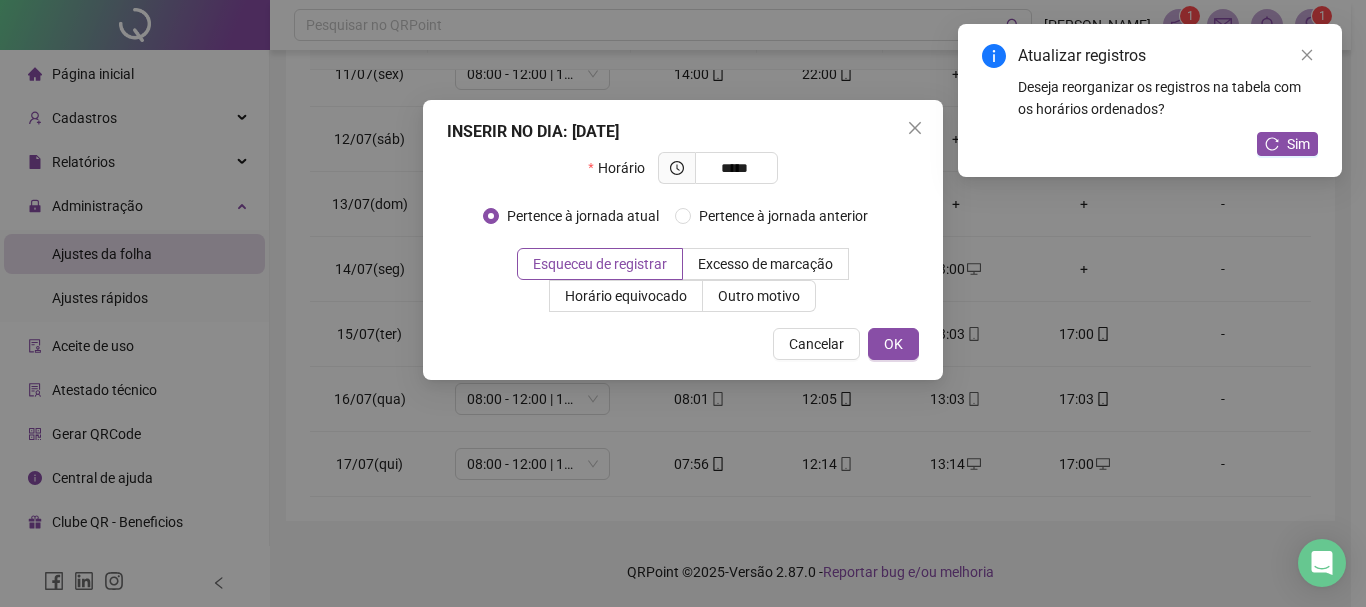 type on "*****" 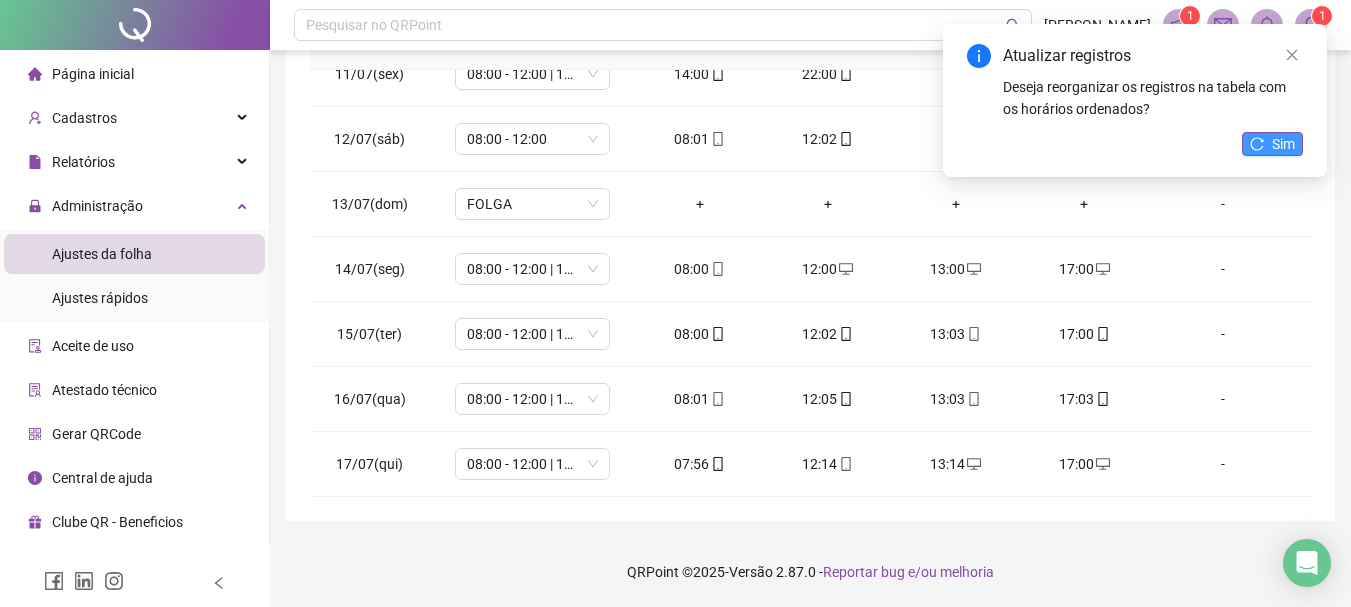 click on "Sim" at bounding box center [1283, 144] 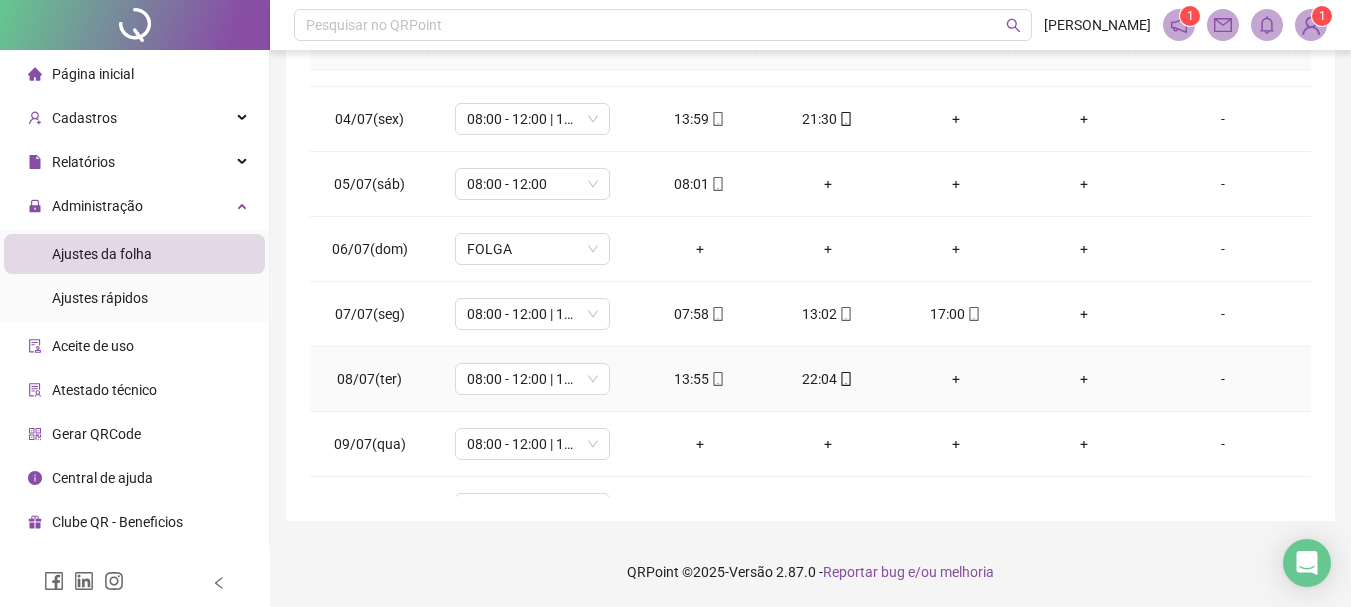 scroll, scrollTop: 0, scrollLeft: 0, axis: both 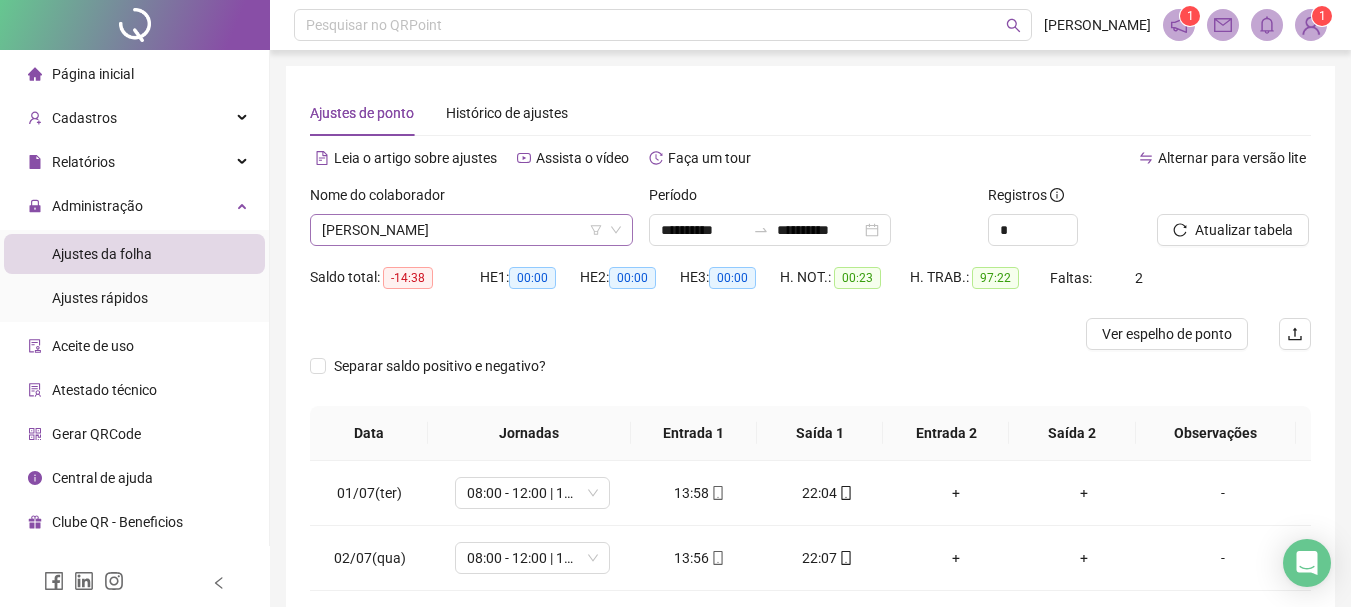 click on "[PERSON_NAME]" at bounding box center [471, 230] 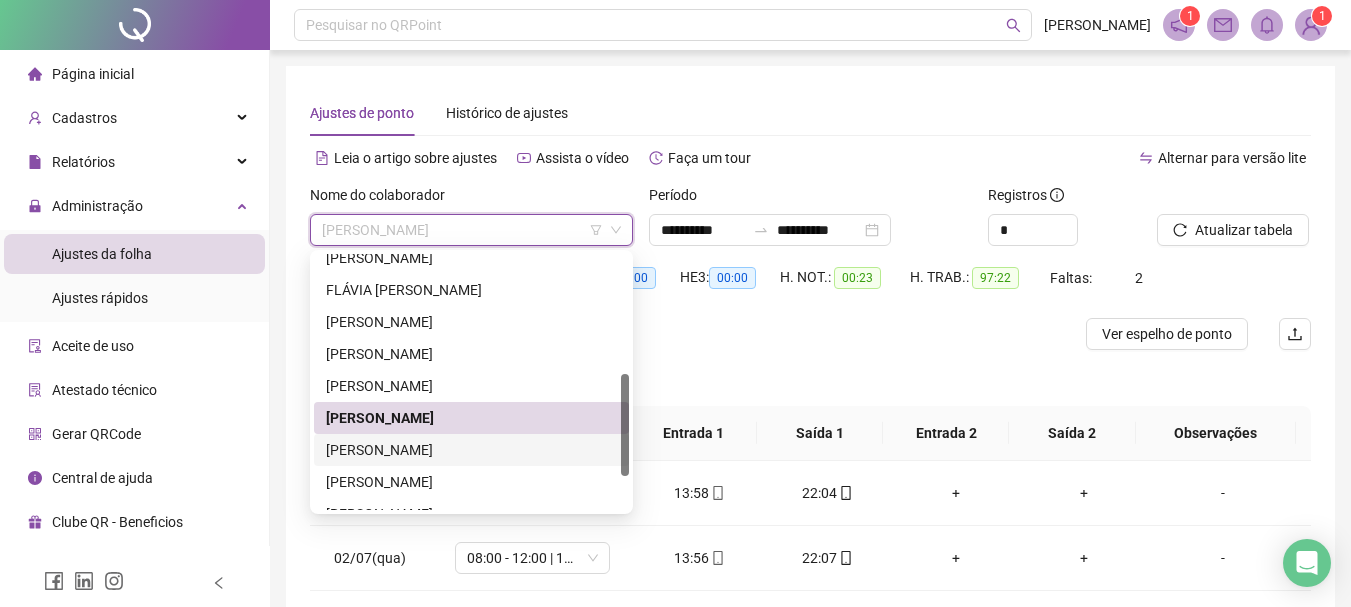click on "[PERSON_NAME]" at bounding box center [471, 450] 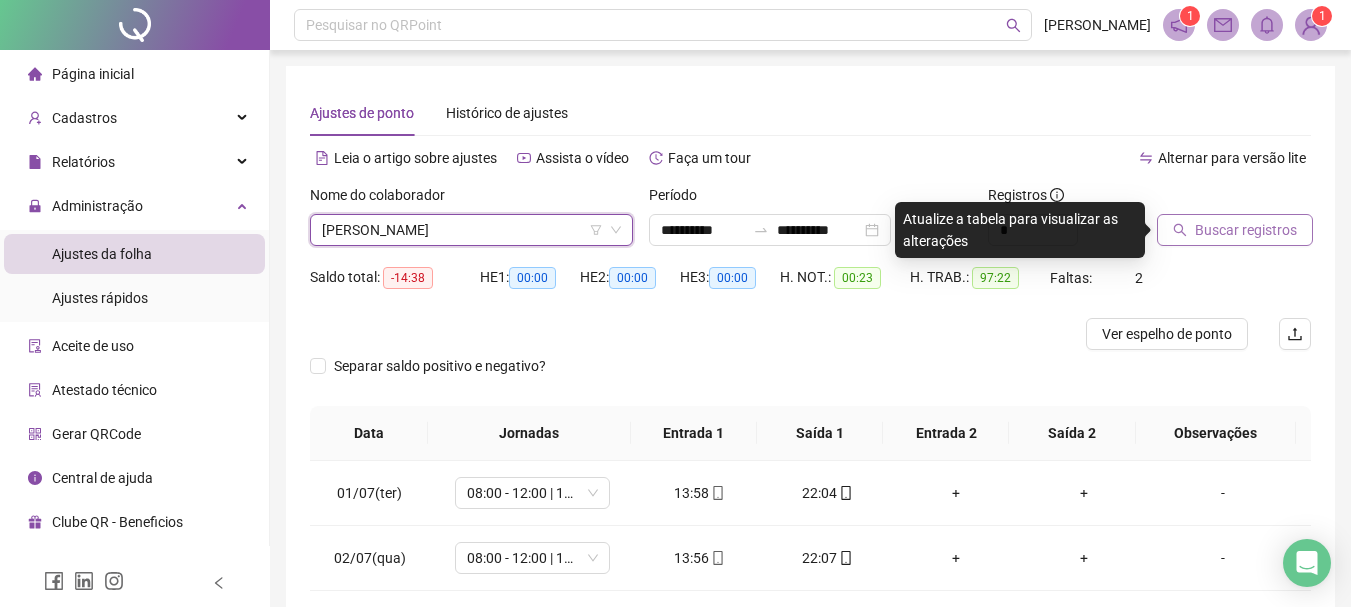 click on "Buscar registros" at bounding box center [1246, 230] 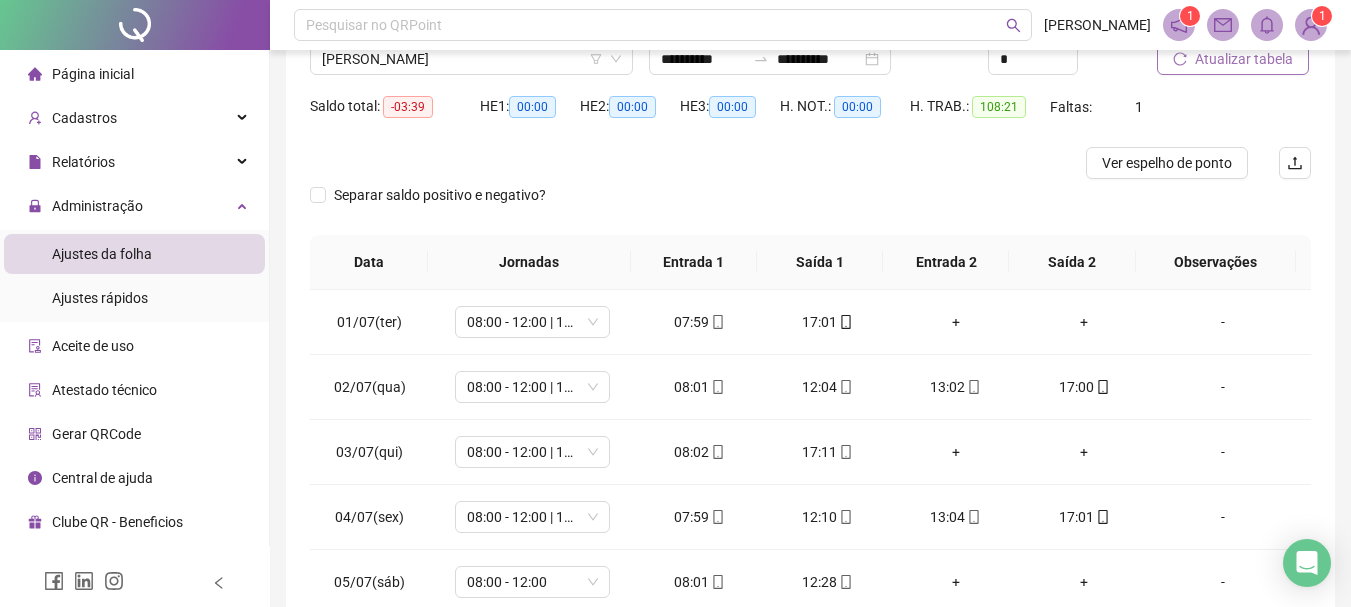 scroll, scrollTop: 200, scrollLeft: 0, axis: vertical 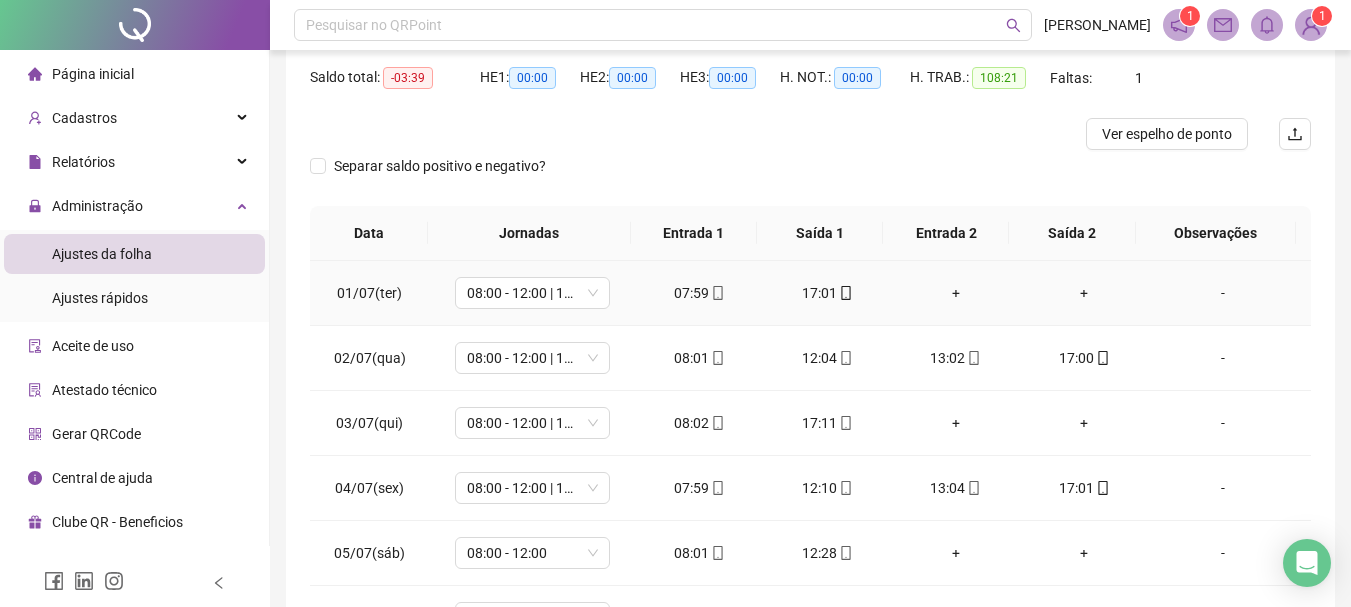 click on "+" at bounding box center (956, 293) 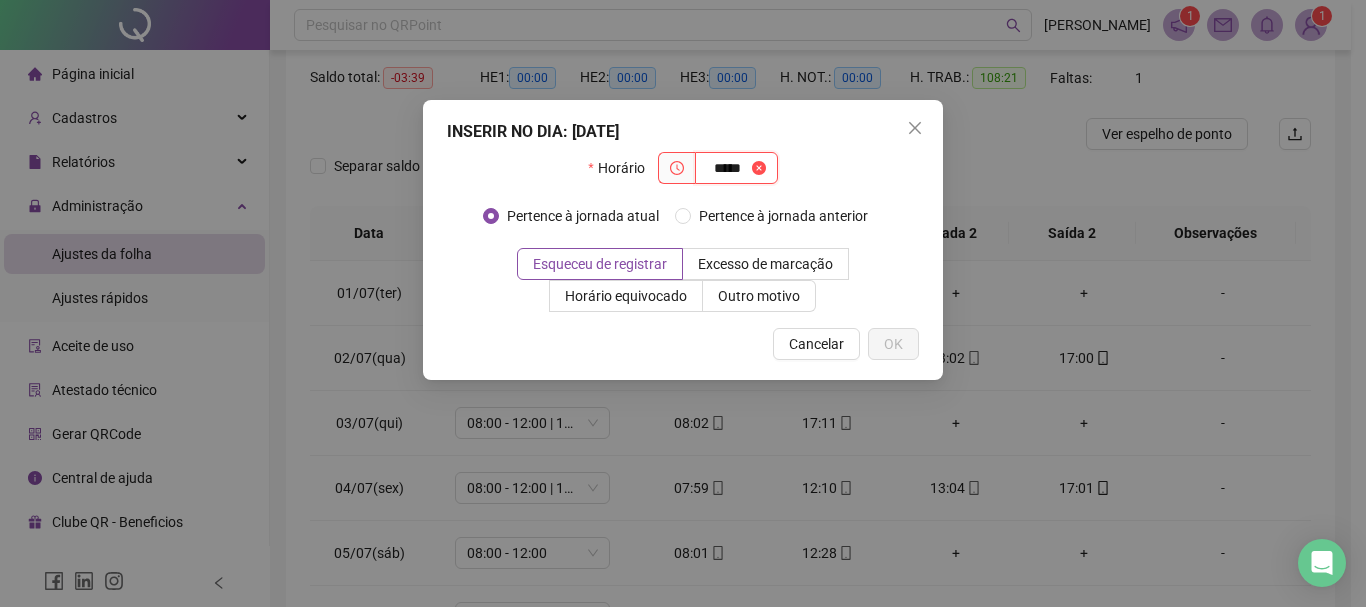 type on "*****" 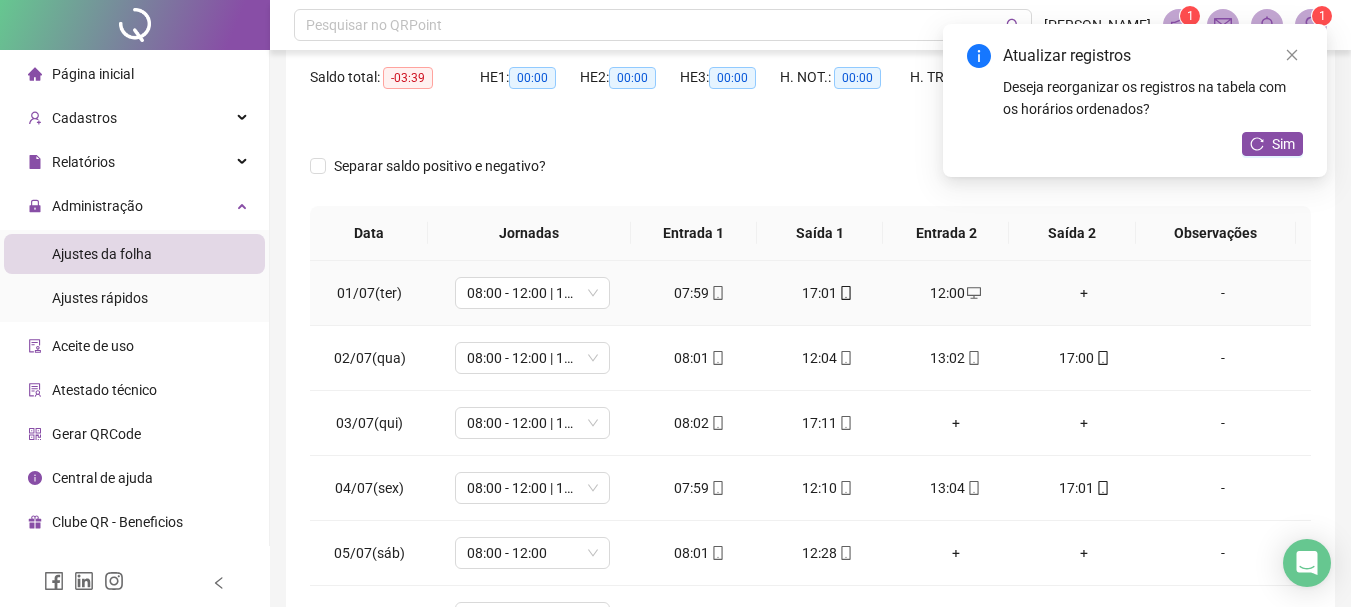 click on "+" at bounding box center (1084, 293) 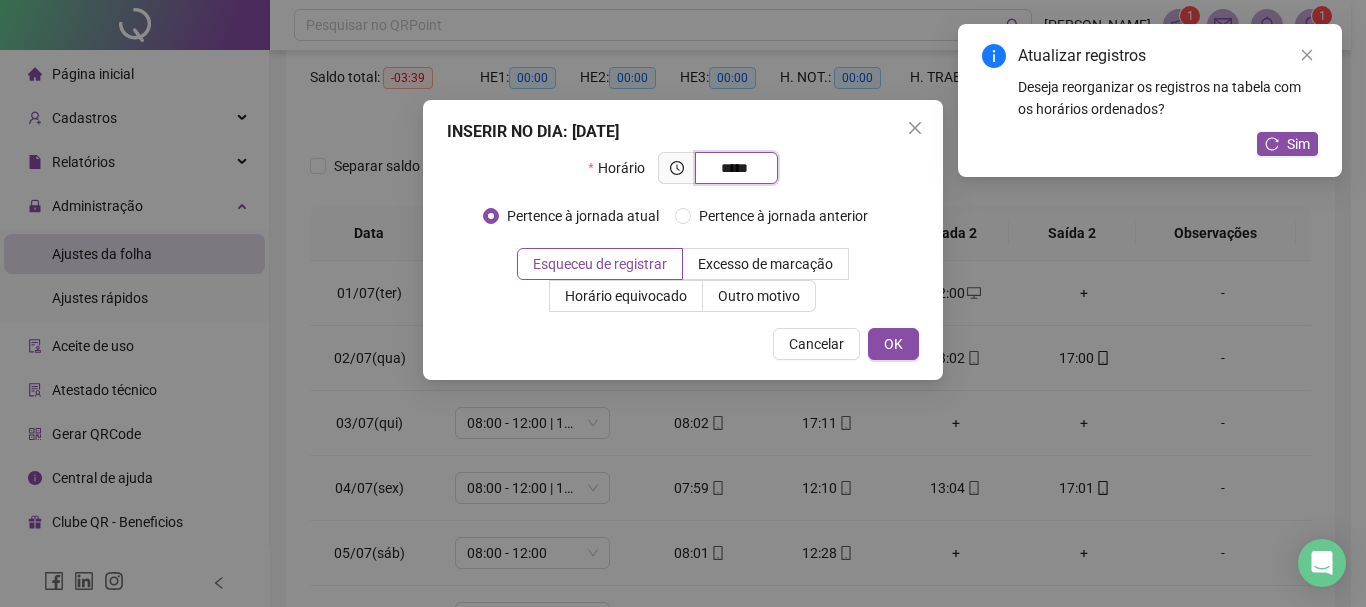 type on "*****" 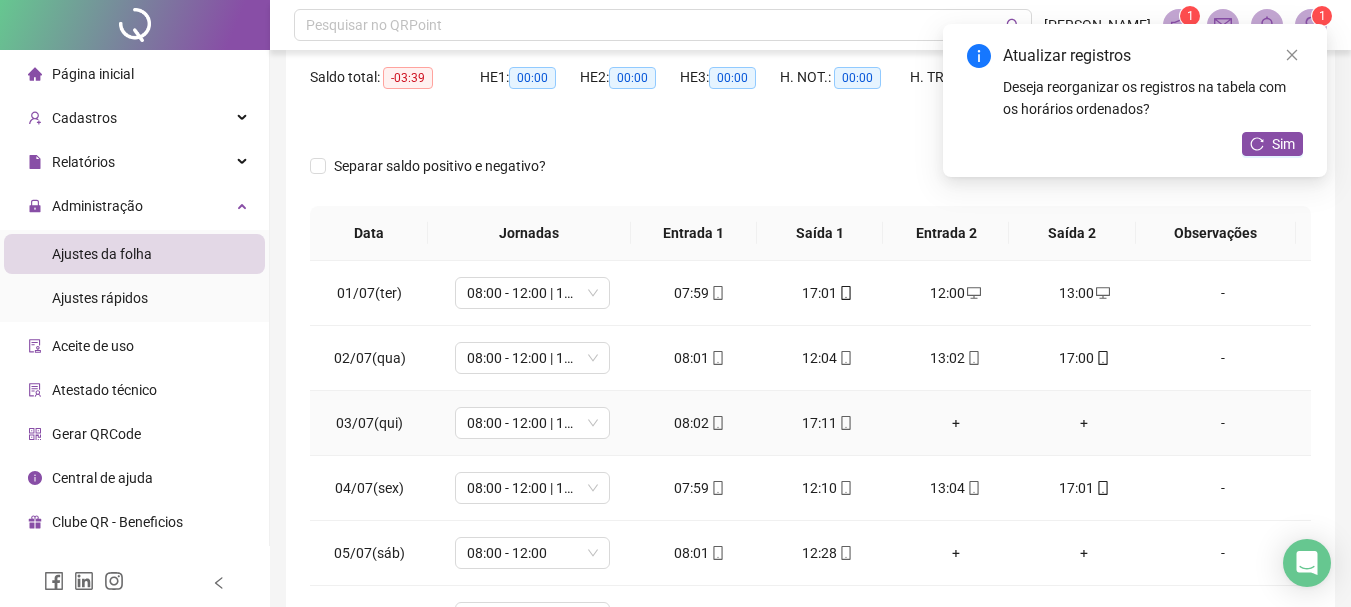 click on "+" at bounding box center (956, 423) 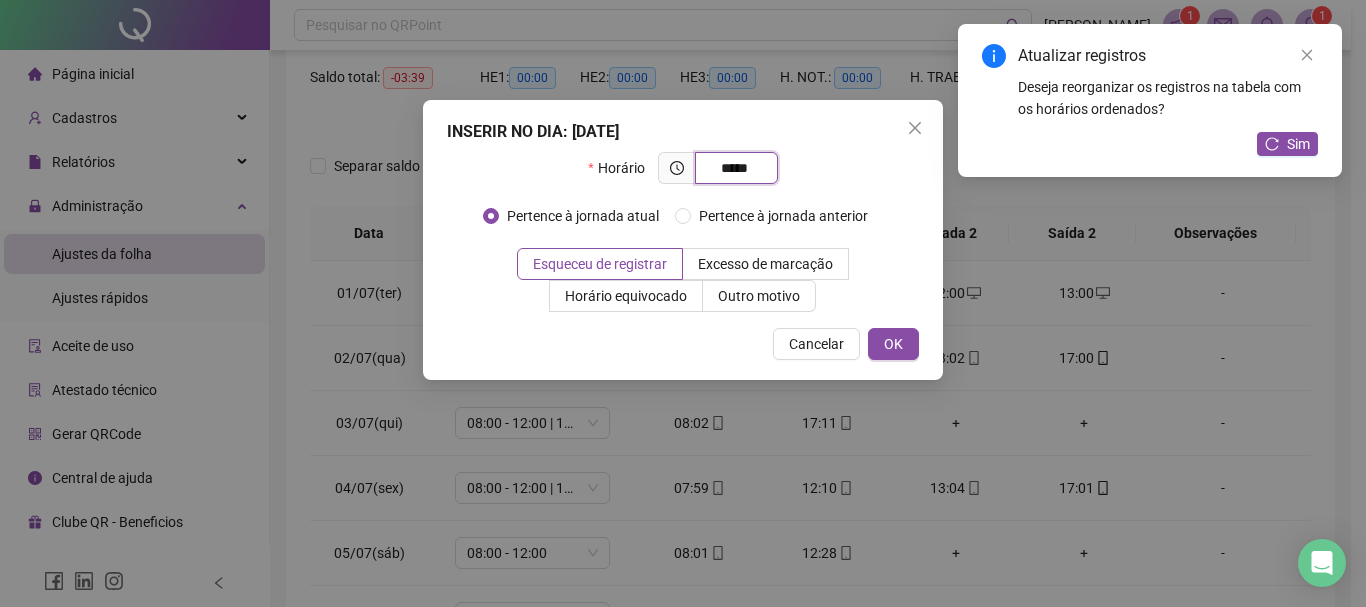 type on "*****" 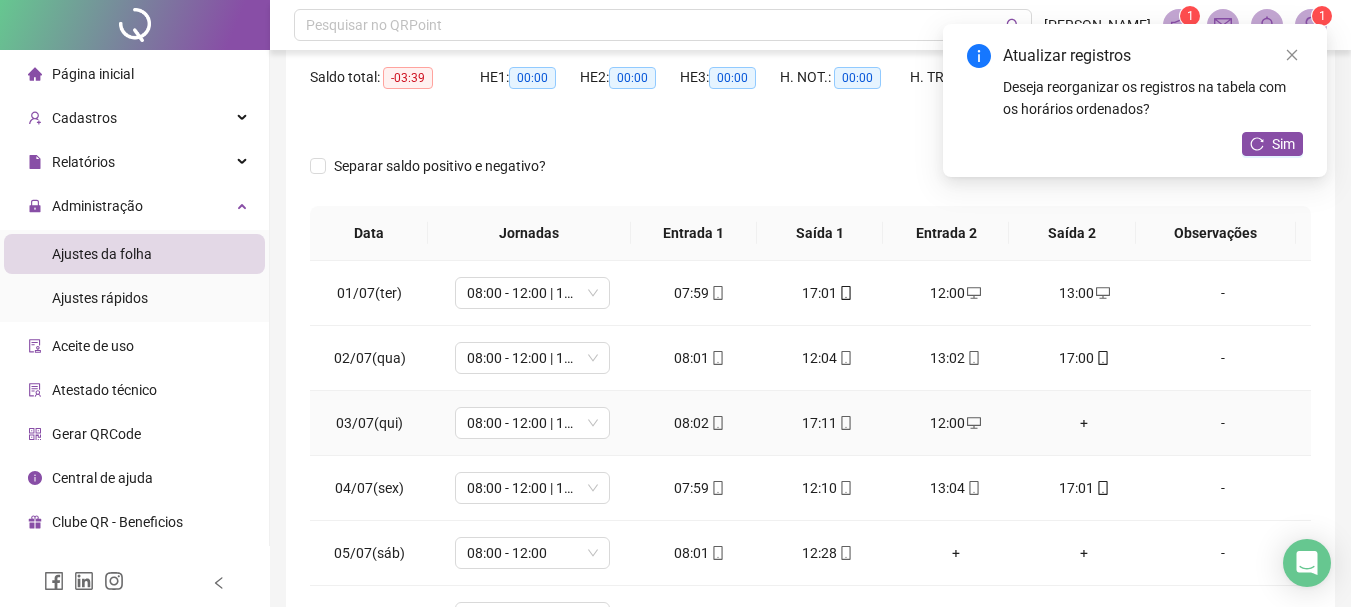 click on "+" at bounding box center (1084, 423) 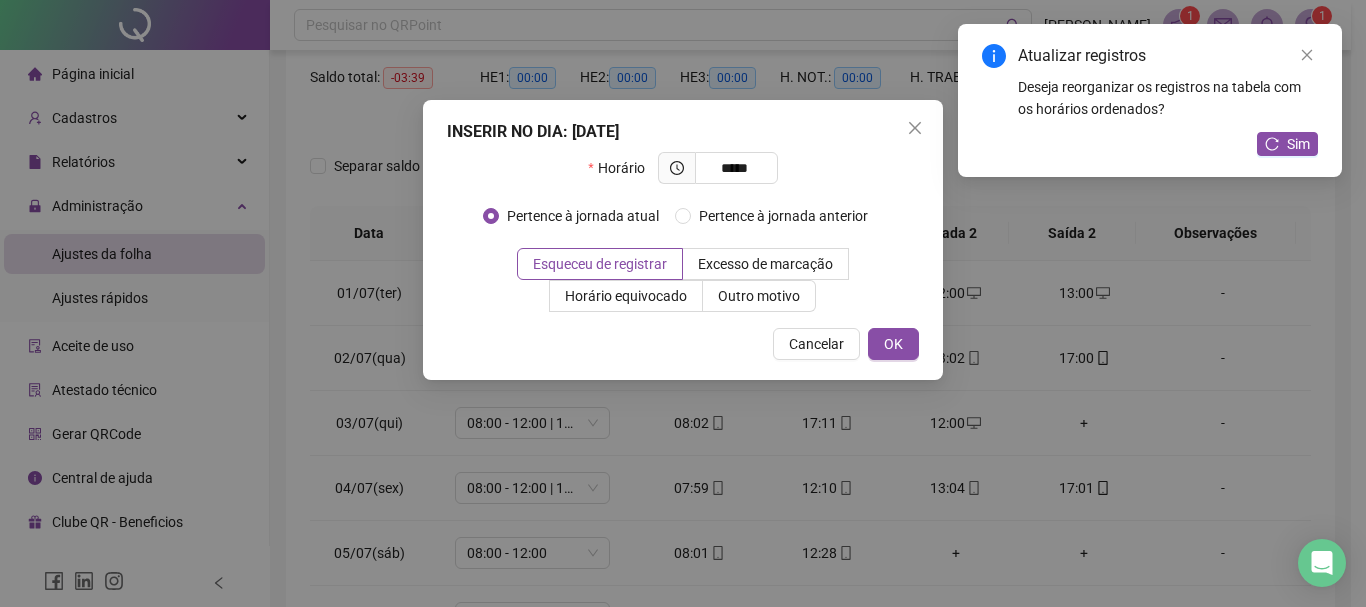 type on "*****" 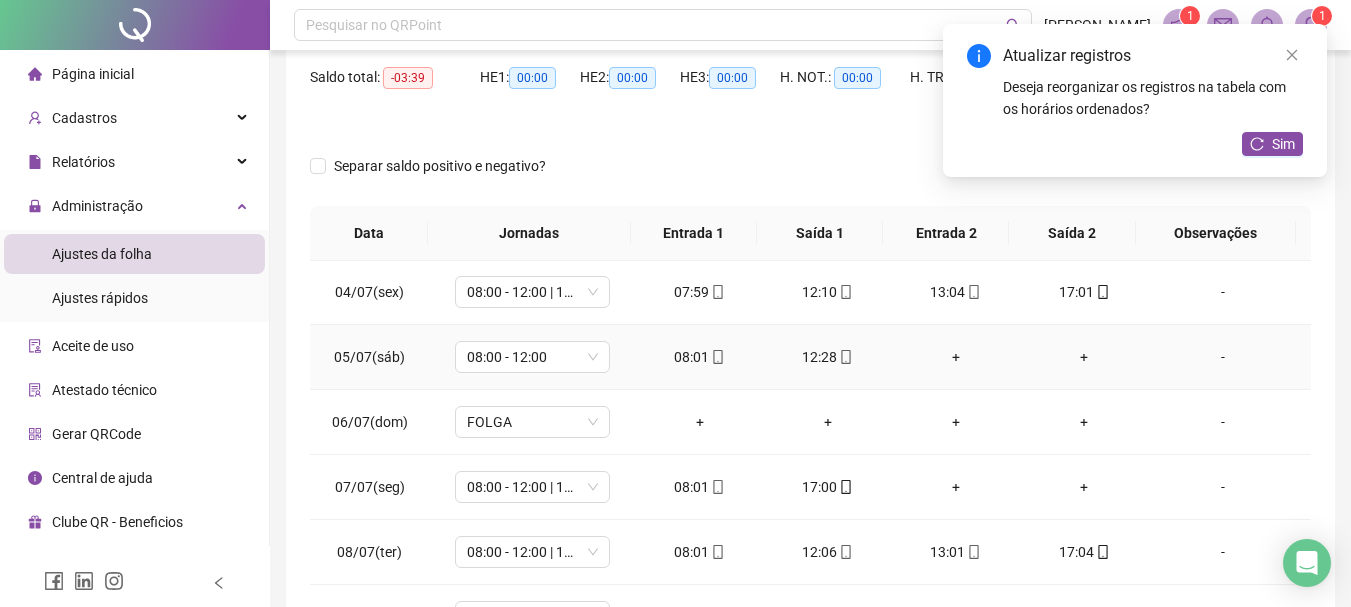 scroll, scrollTop: 200, scrollLeft: 0, axis: vertical 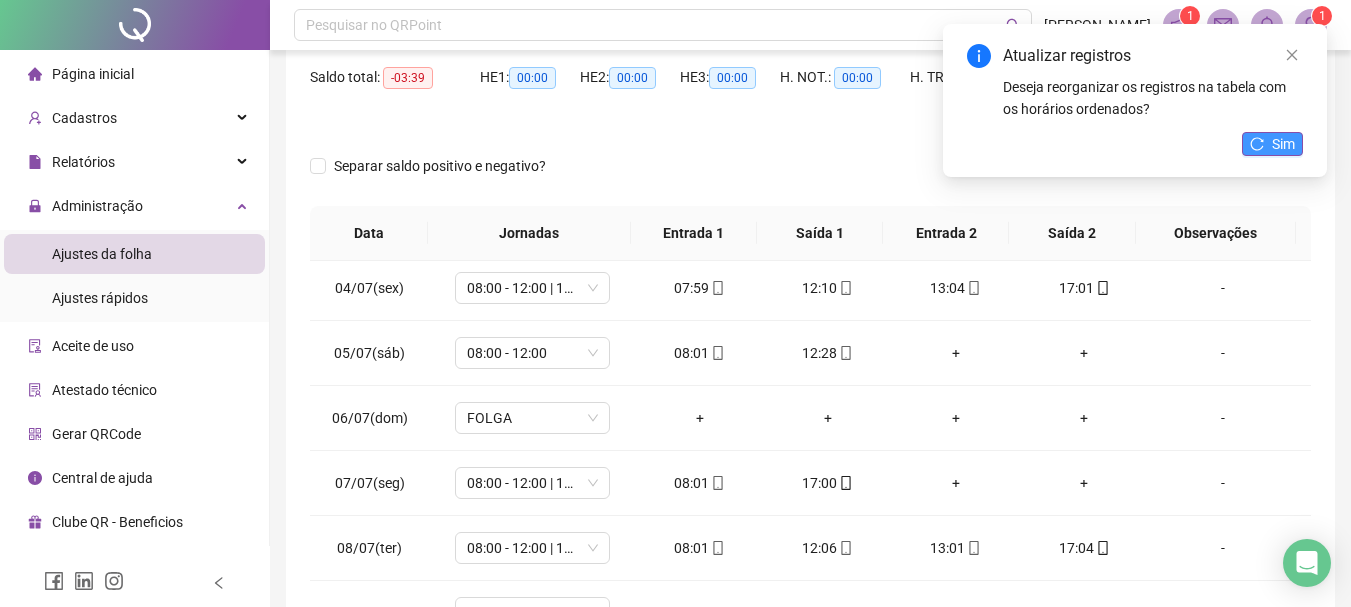 click 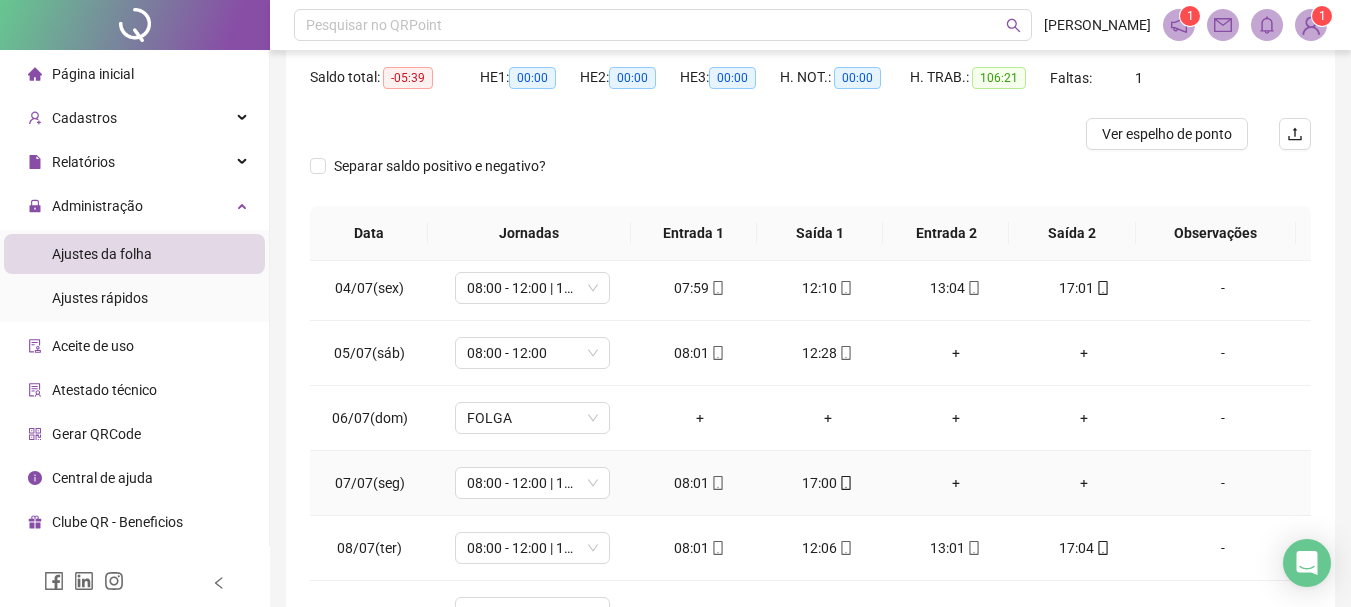 click on "+" at bounding box center [956, 483] 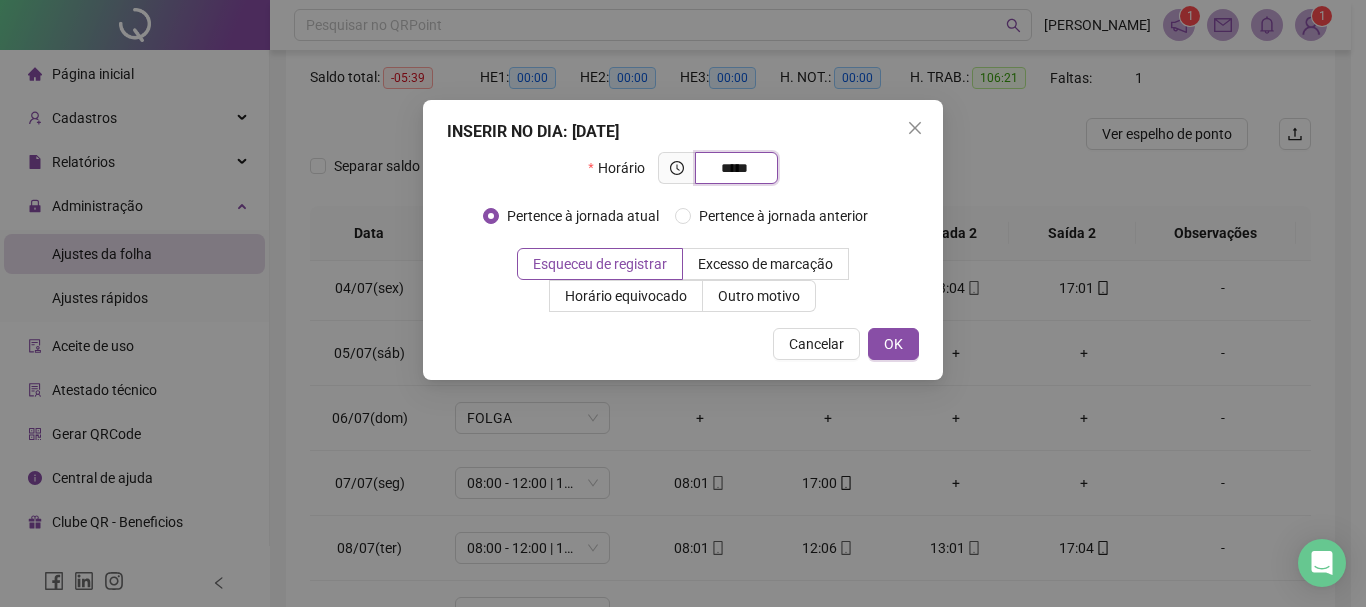 type on "*****" 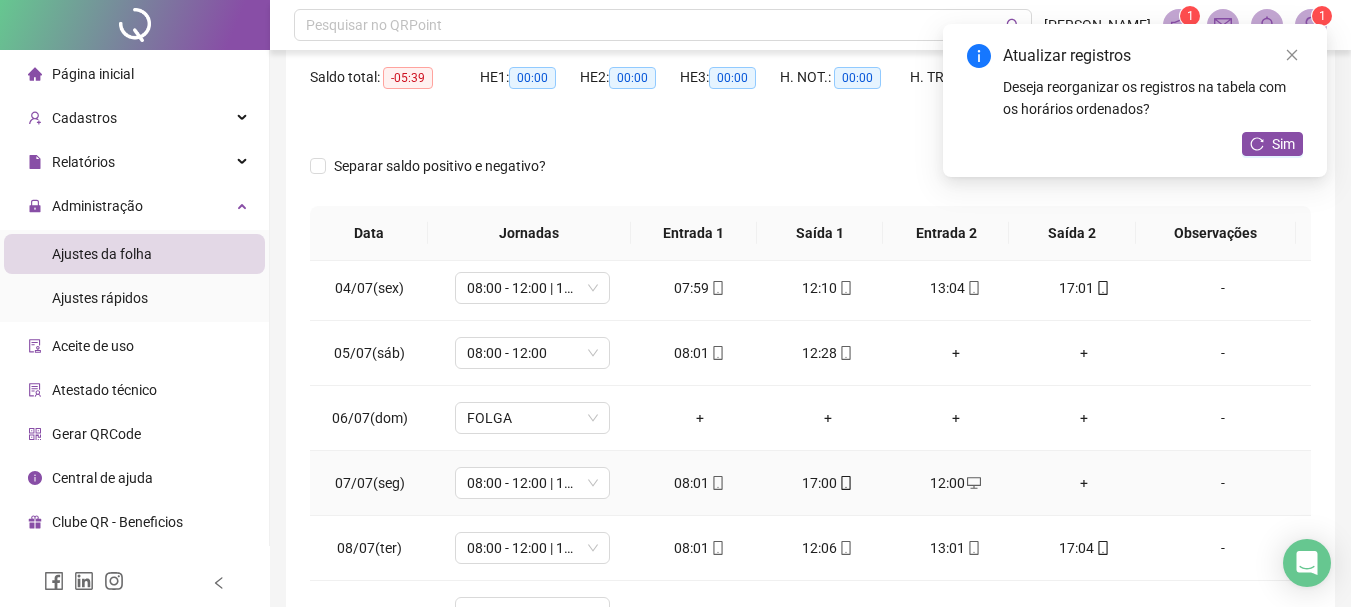 click on "+" at bounding box center (1084, 483) 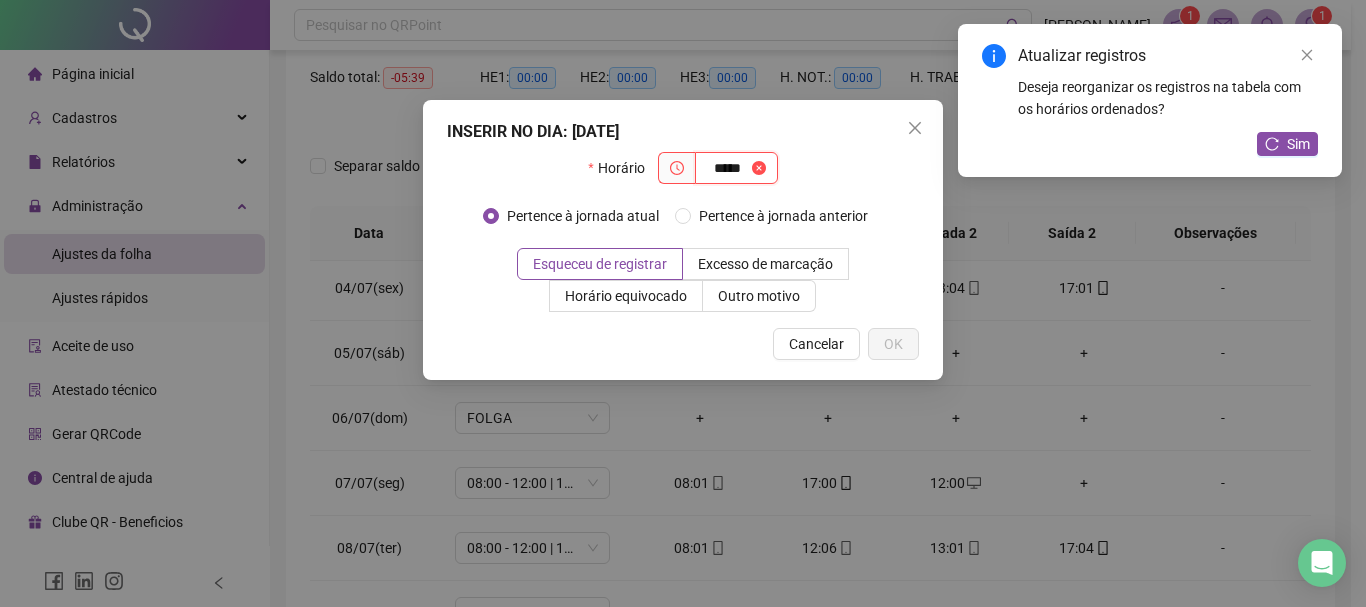 type on "*****" 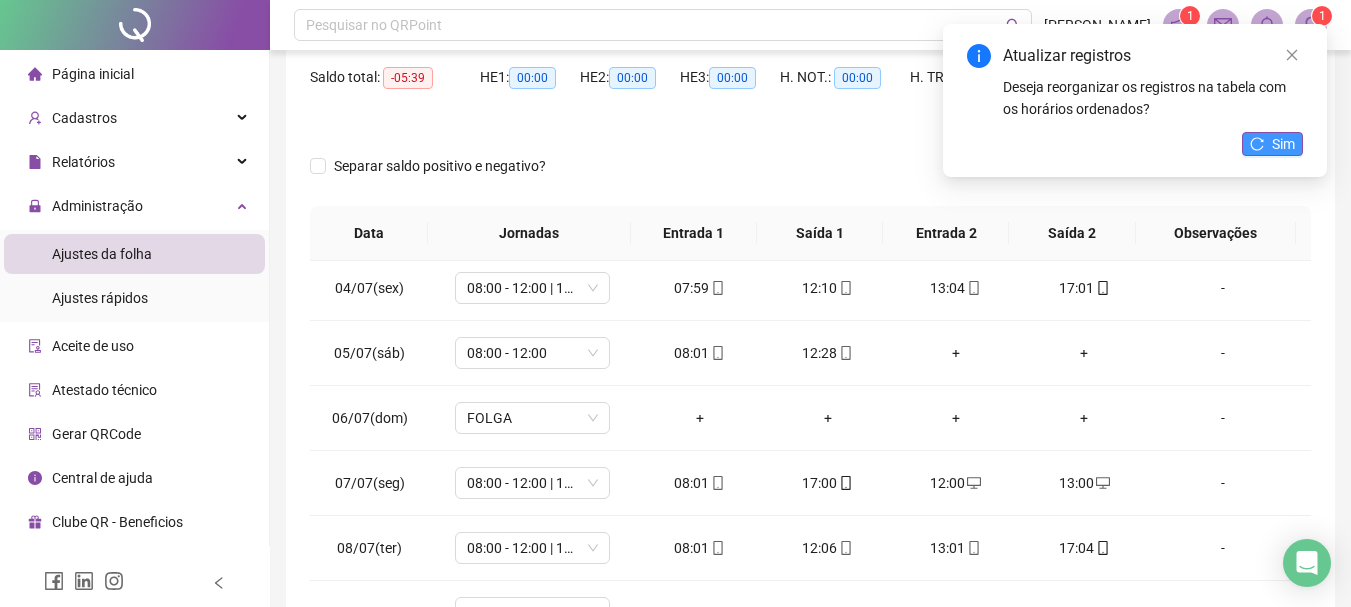 click on "Sim" at bounding box center (1283, 144) 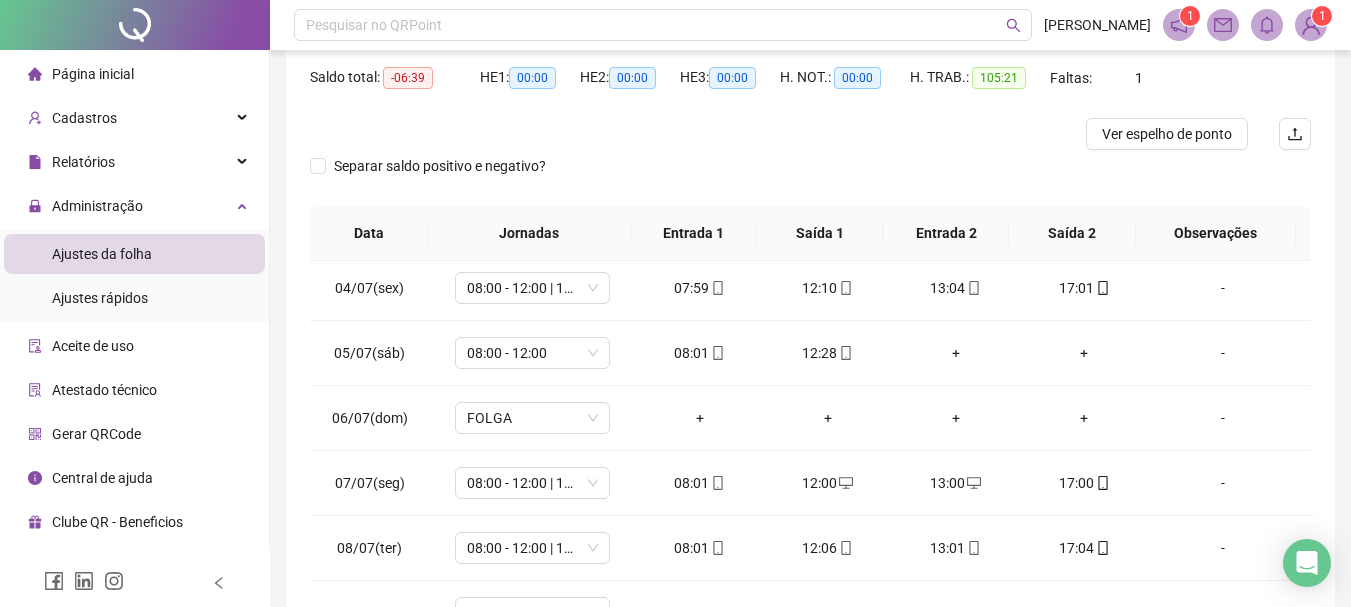 scroll, scrollTop: 300, scrollLeft: 0, axis: vertical 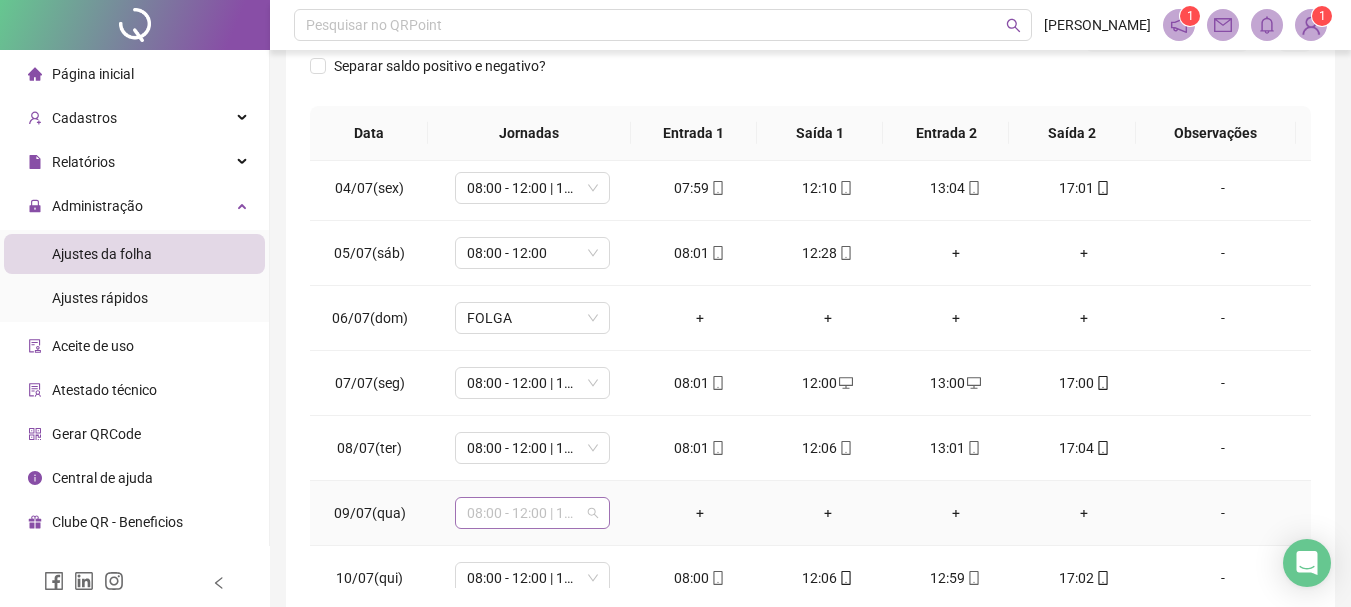 click on "08:00 - 12:00 | 13:00 - 17:00" at bounding box center (532, 513) 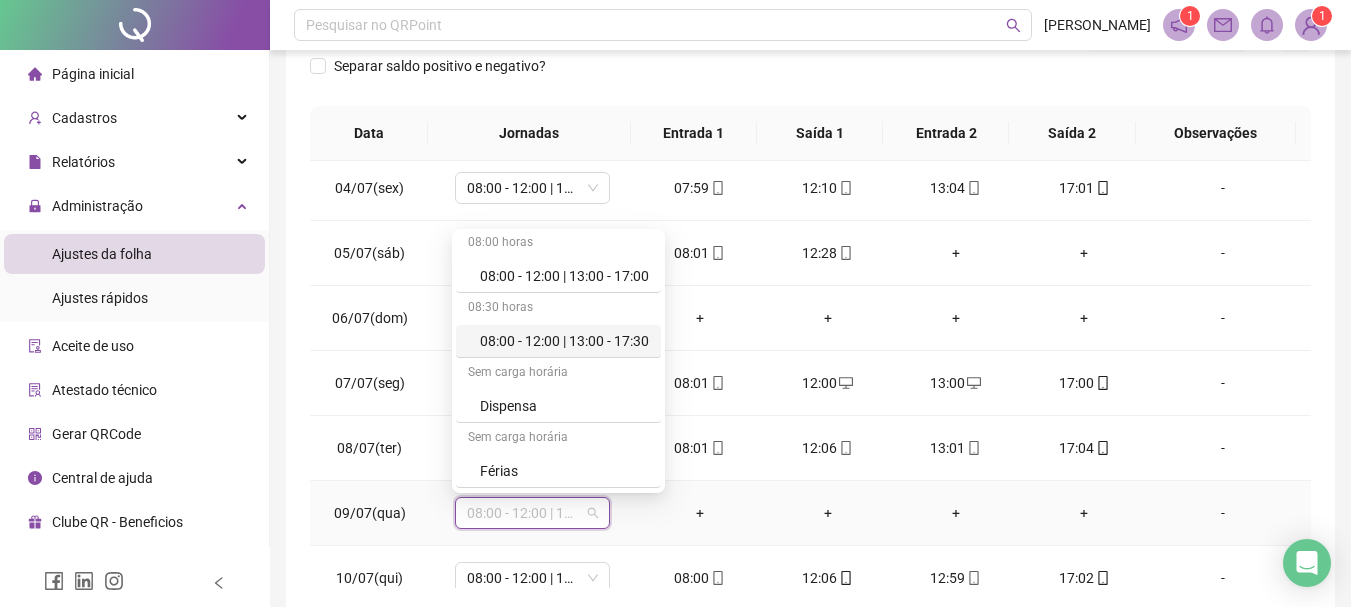 scroll, scrollTop: 200, scrollLeft: 0, axis: vertical 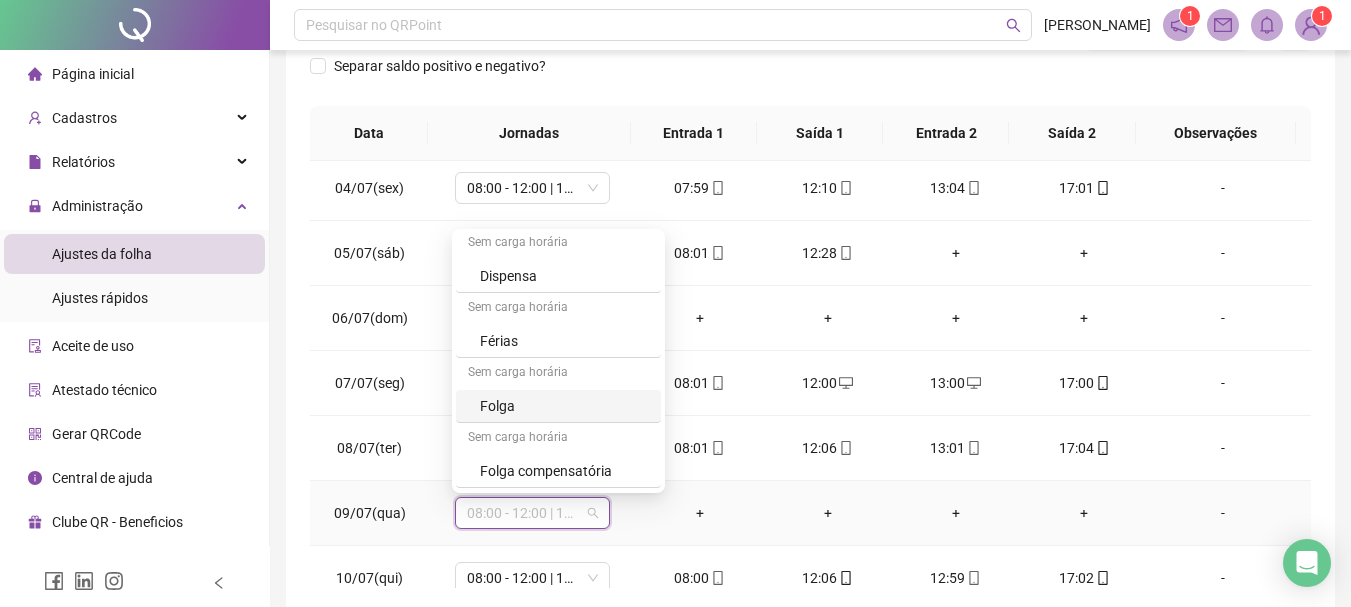 click on "Folga" at bounding box center (564, 406) 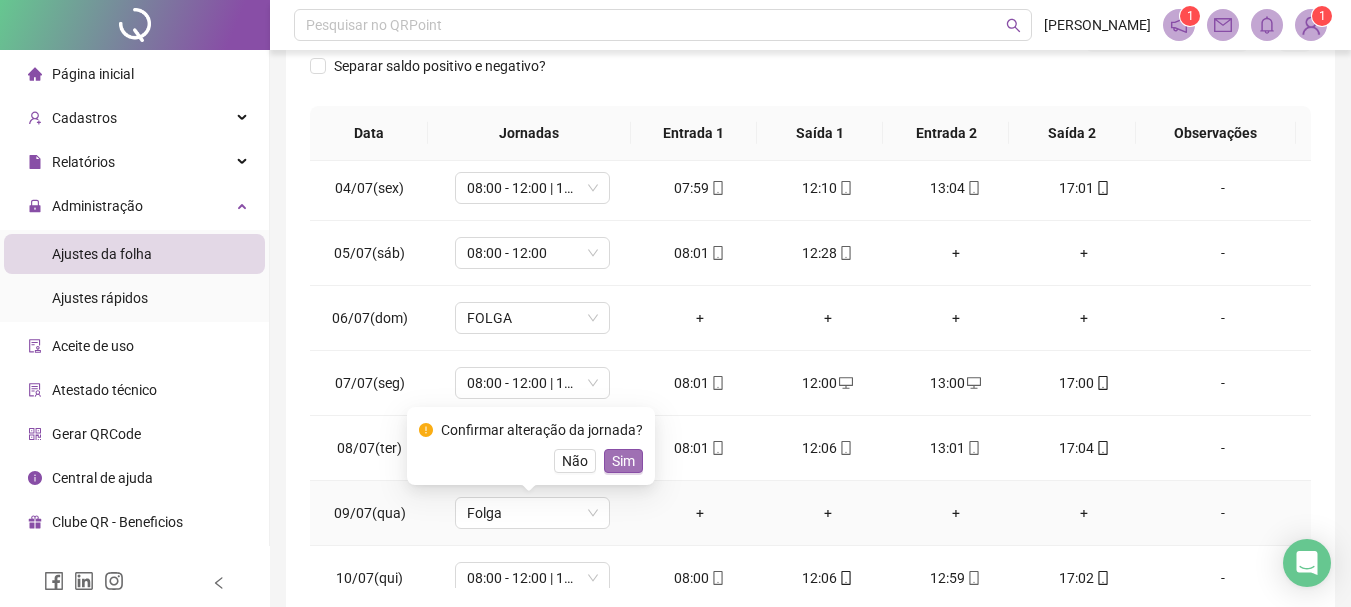 click on "Sim" at bounding box center (623, 461) 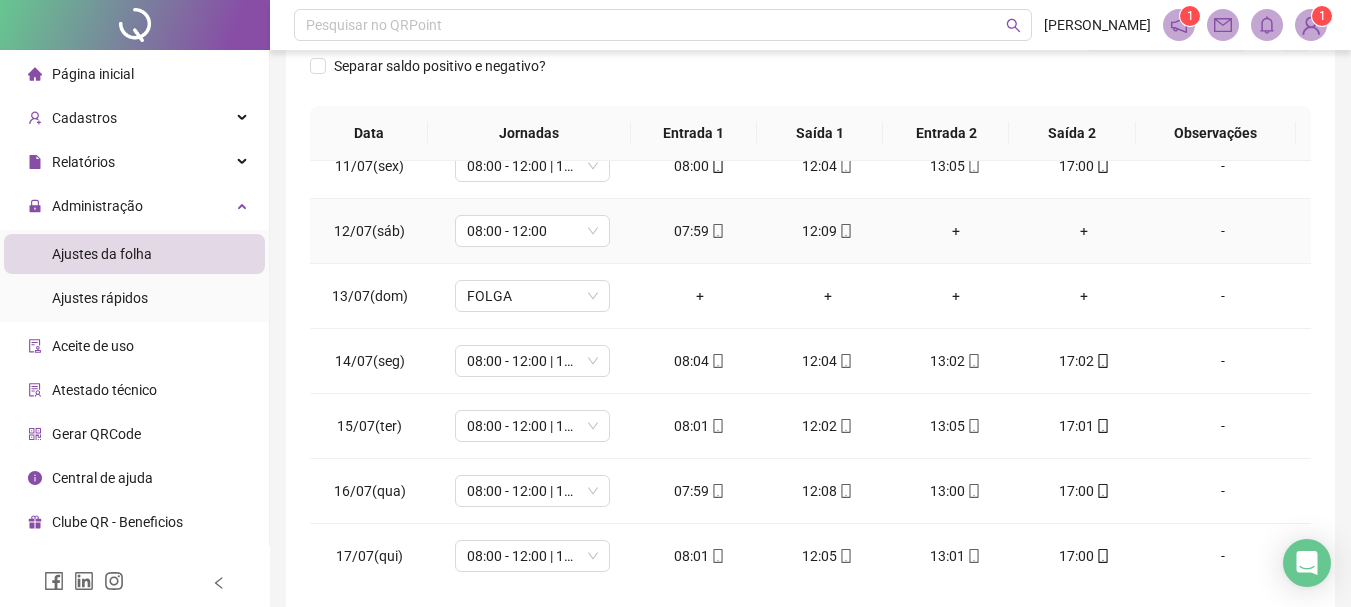 scroll, scrollTop: 678, scrollLeft: 0, axis: vertical 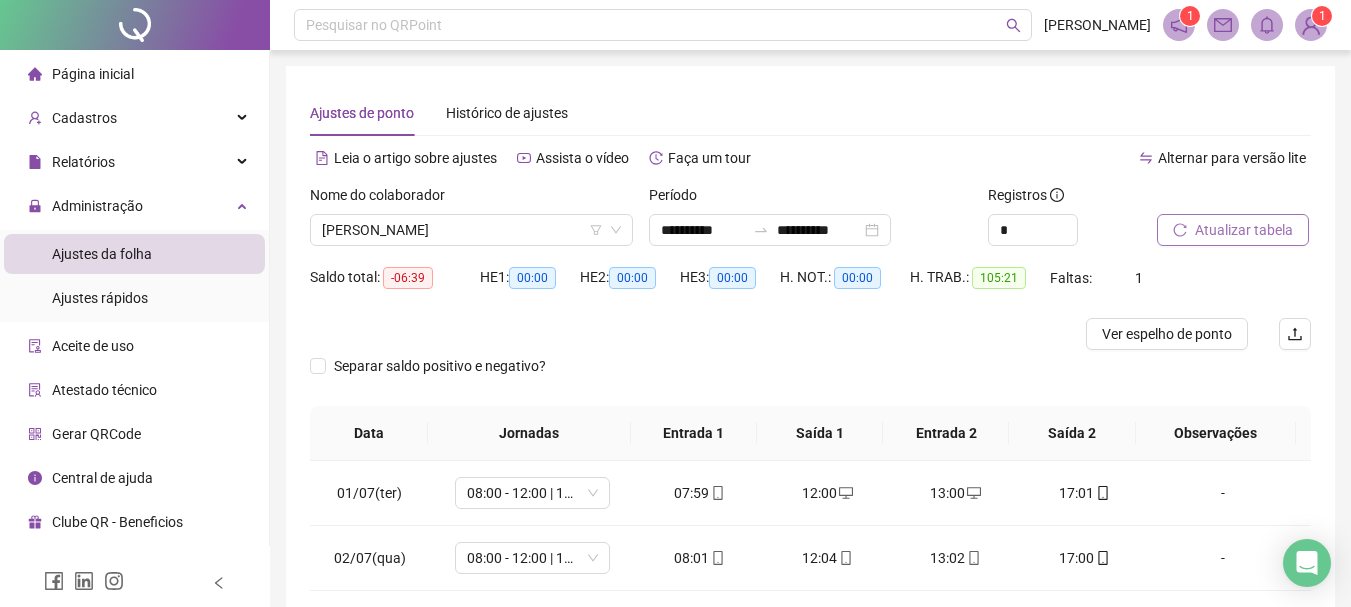 click on "Atualizar tabela" at bounding box center [1233, 230] 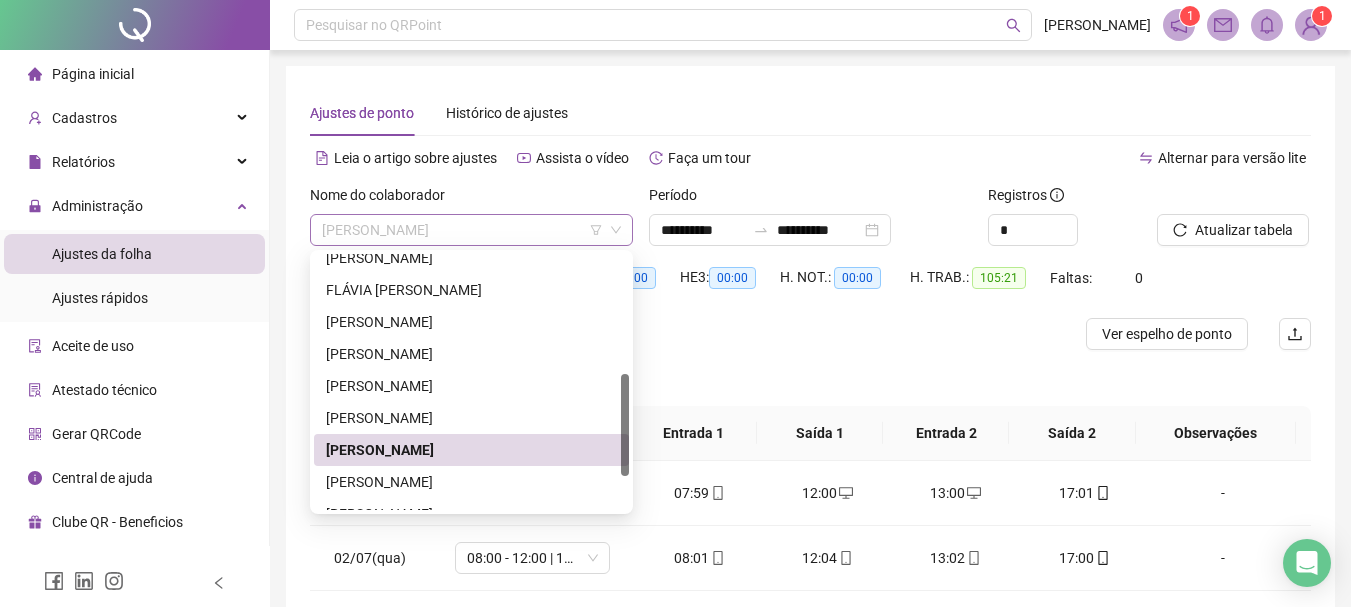 click on "[PERSON_NAME]" at bounding box center [471, 230] 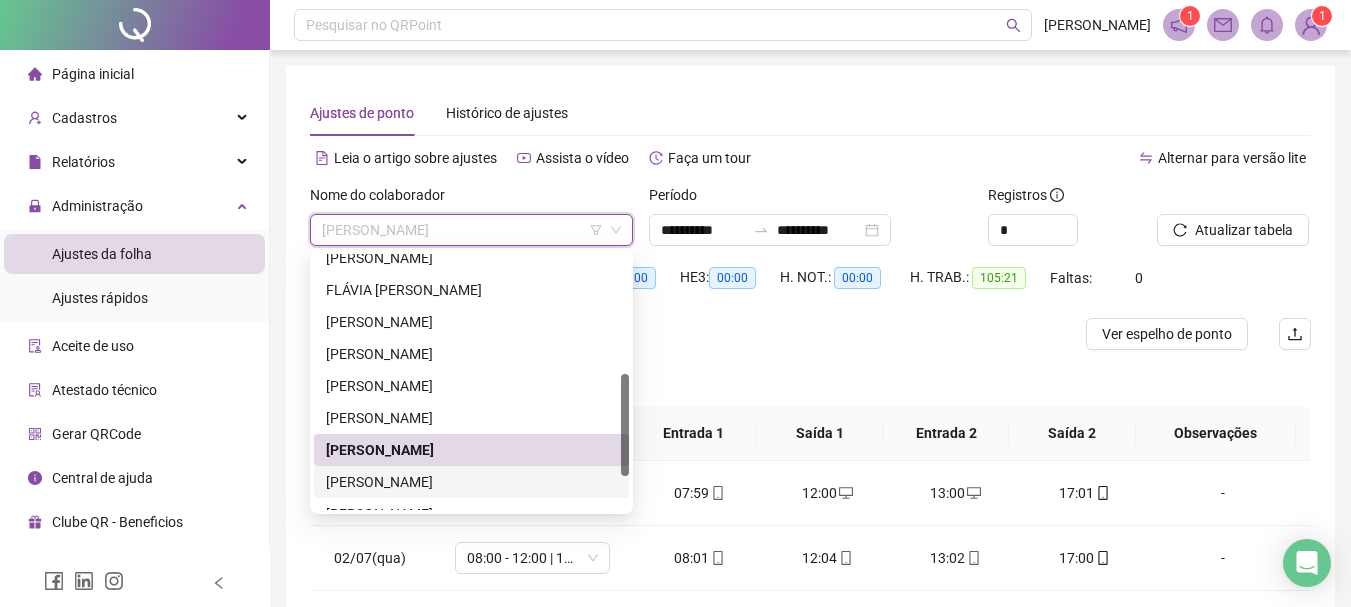 click on "[PERSON_NAME]" at bounding box center (471, 482) 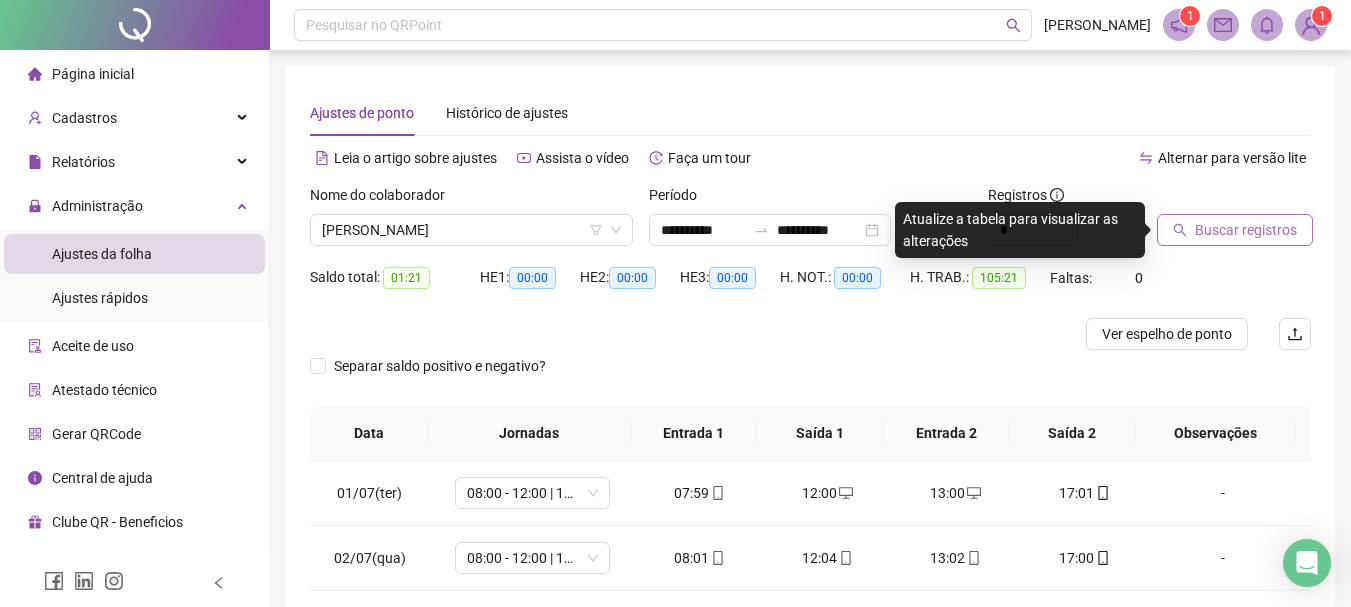 click on "Buscar registros" at bounding box center [1246, 230] 